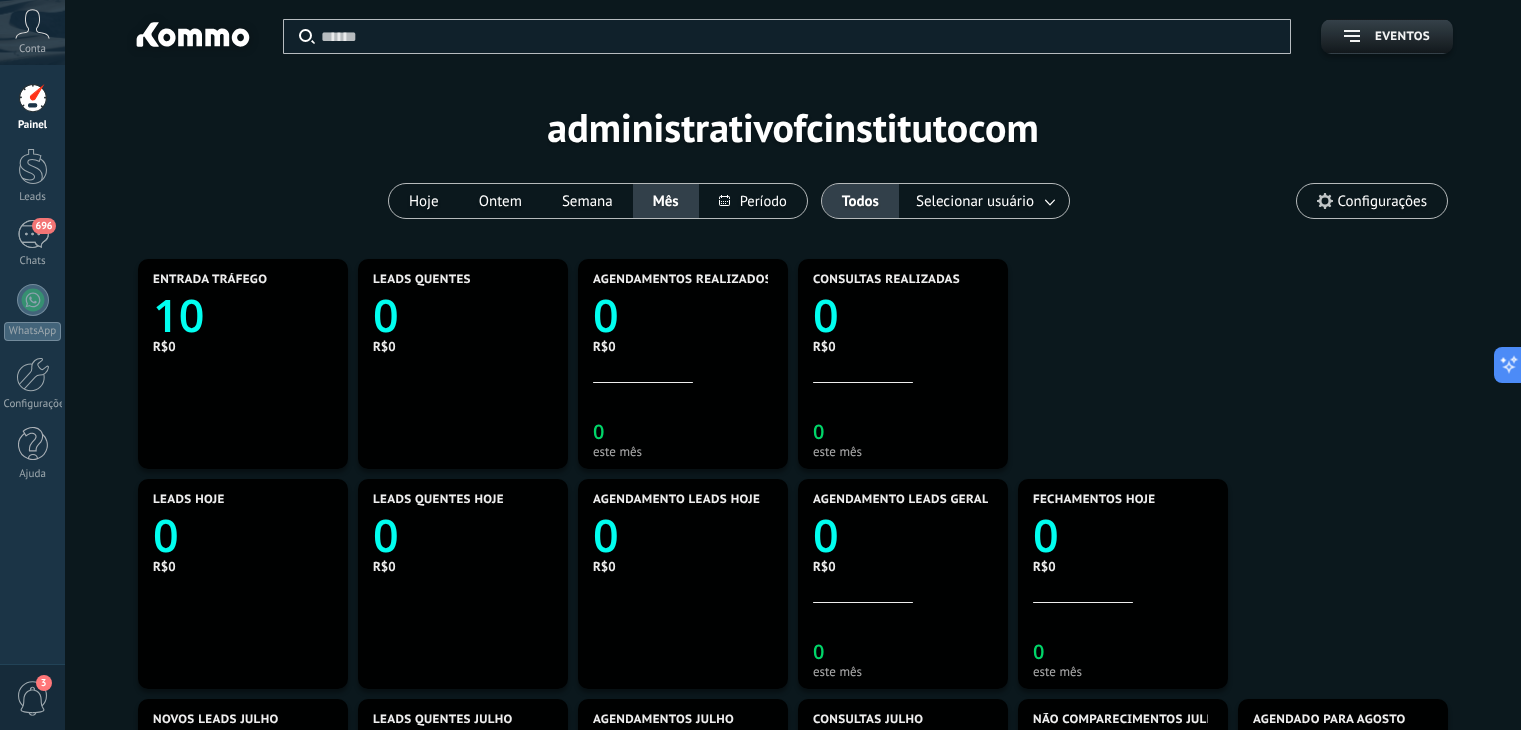 scroll, scrollTop: 487, scrollLeft: 0, axis: vertical 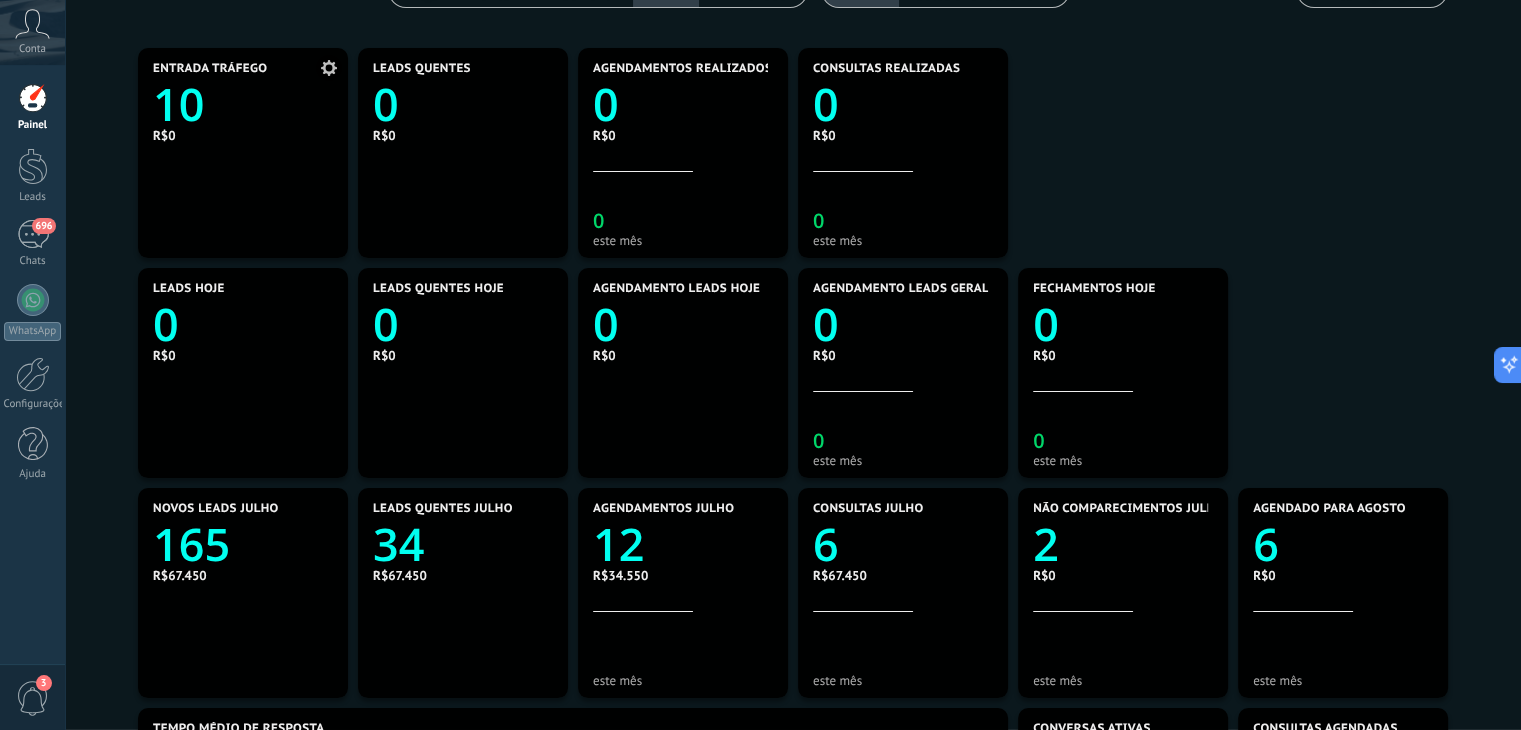 click on "10" 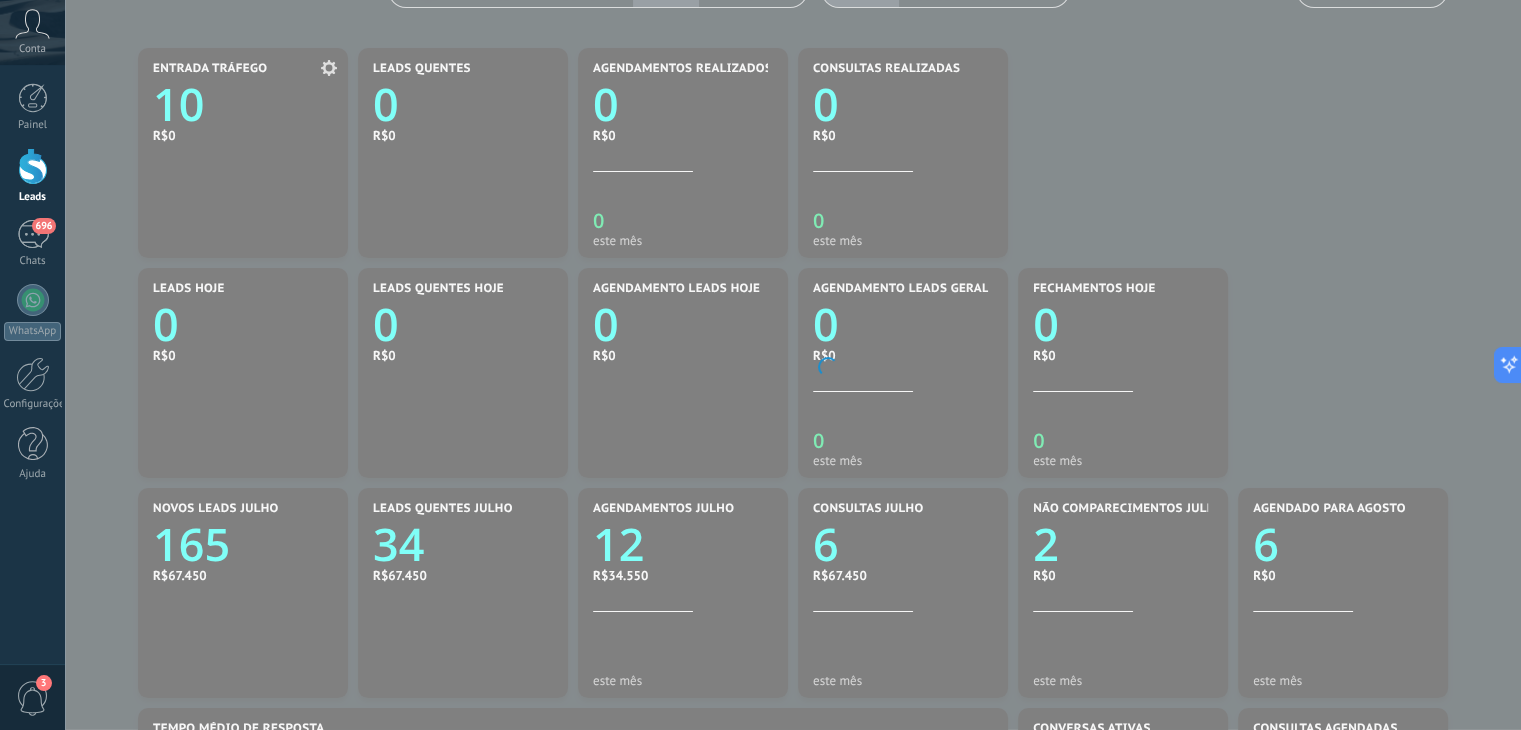 scroll, scrollTop: 0, scrollLeft: 0, axis: both 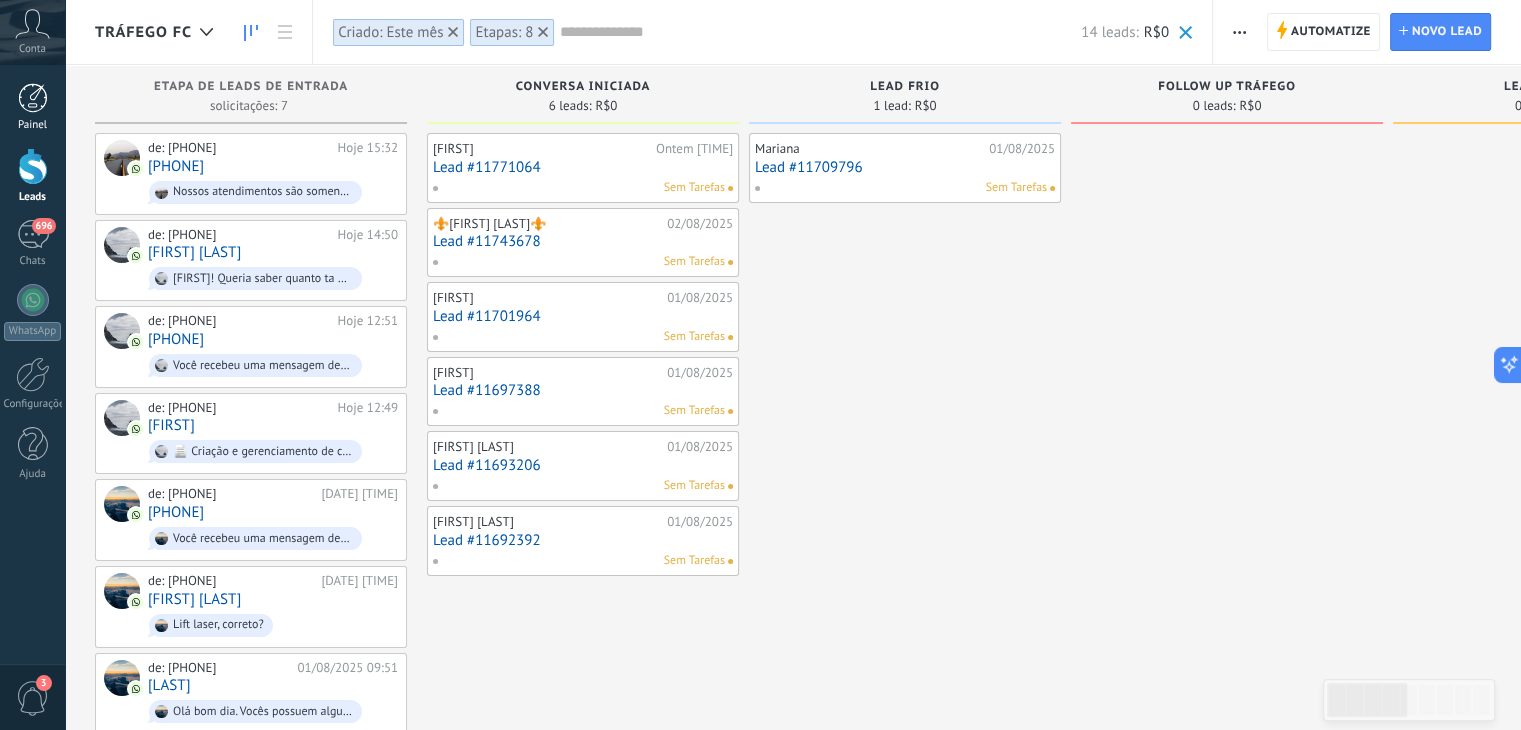 click on "Painel" at bounding box center [32, 107] 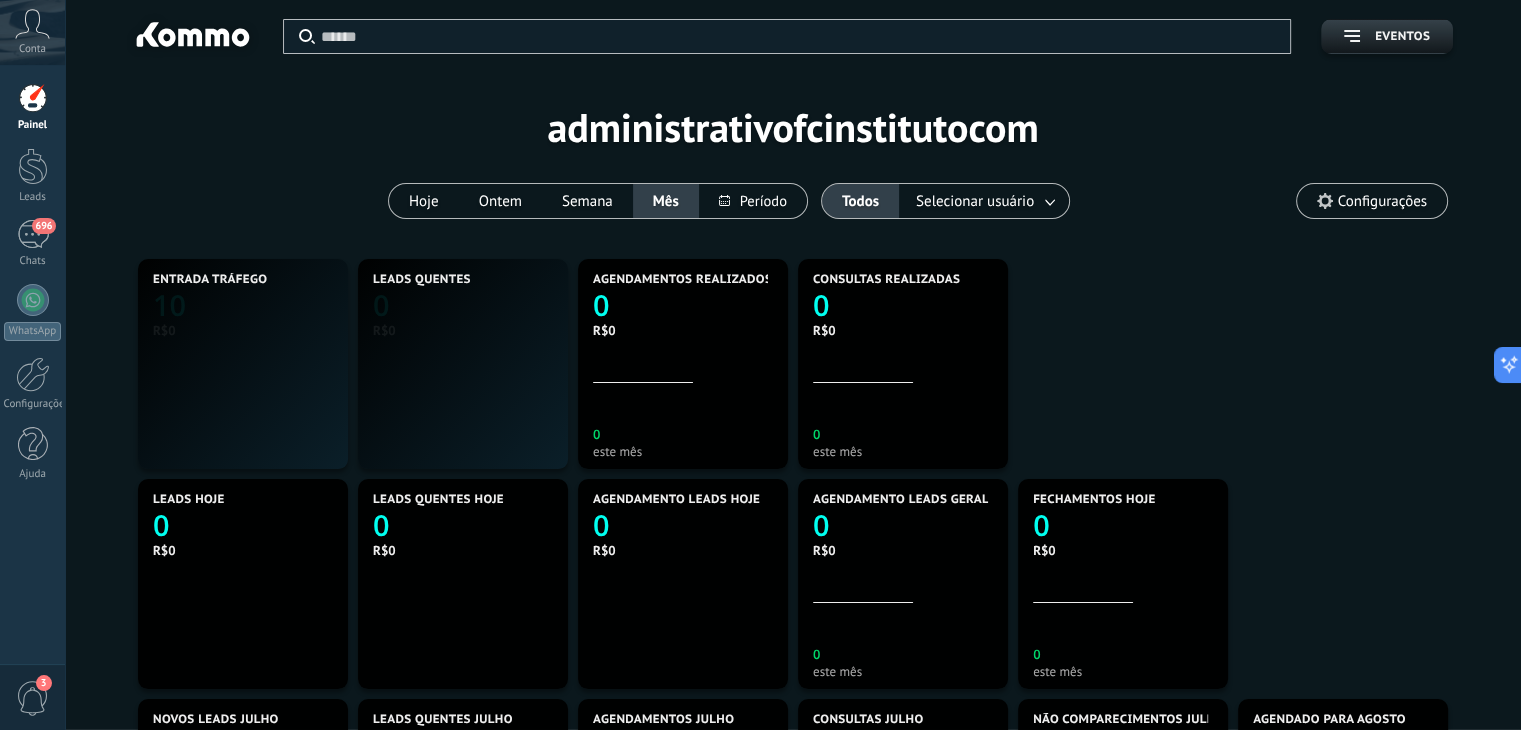 scroll, scrollTop: 999627, scrollLeft: 999134, axis: both 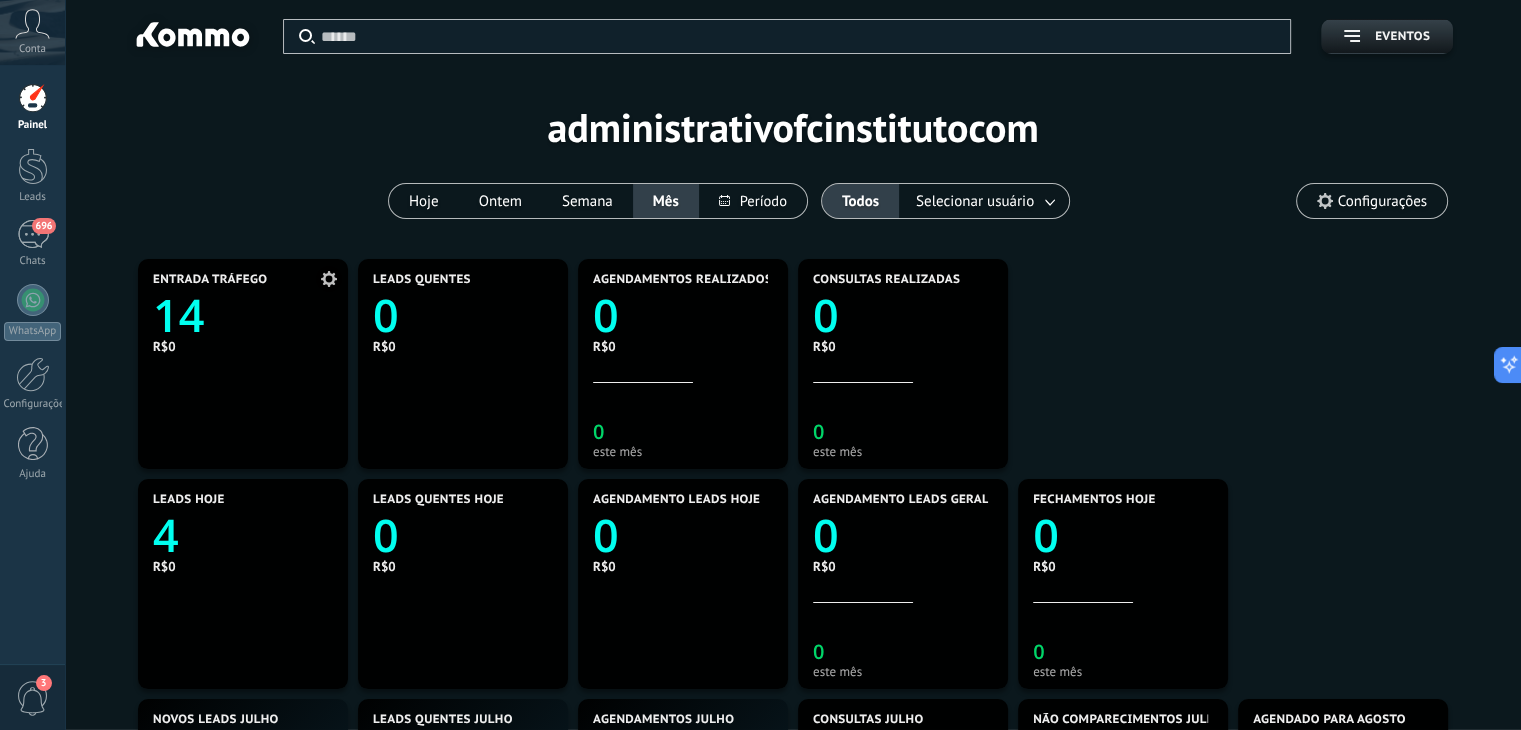 click on "14" 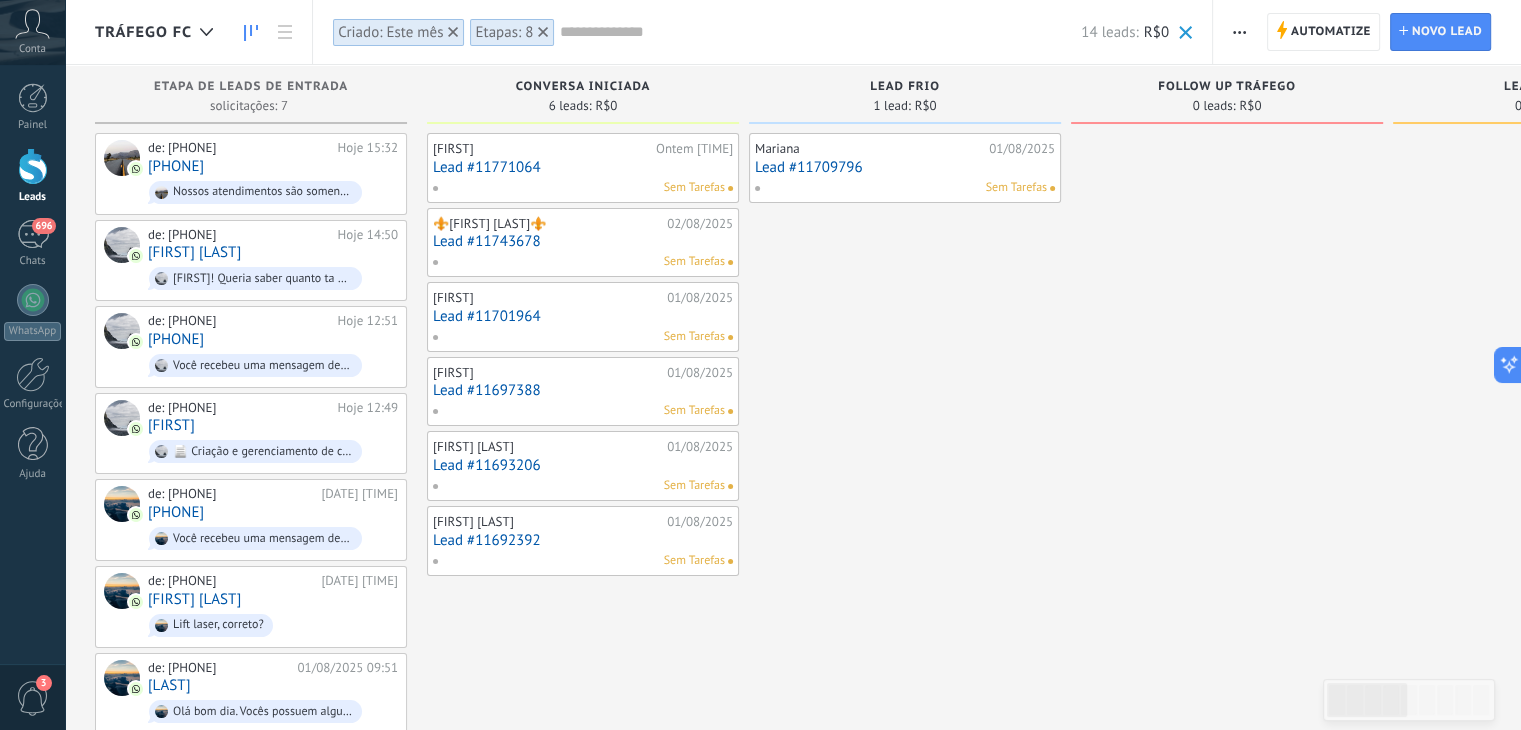 click on "Lead #11709796" at bounding box center (905, 167) 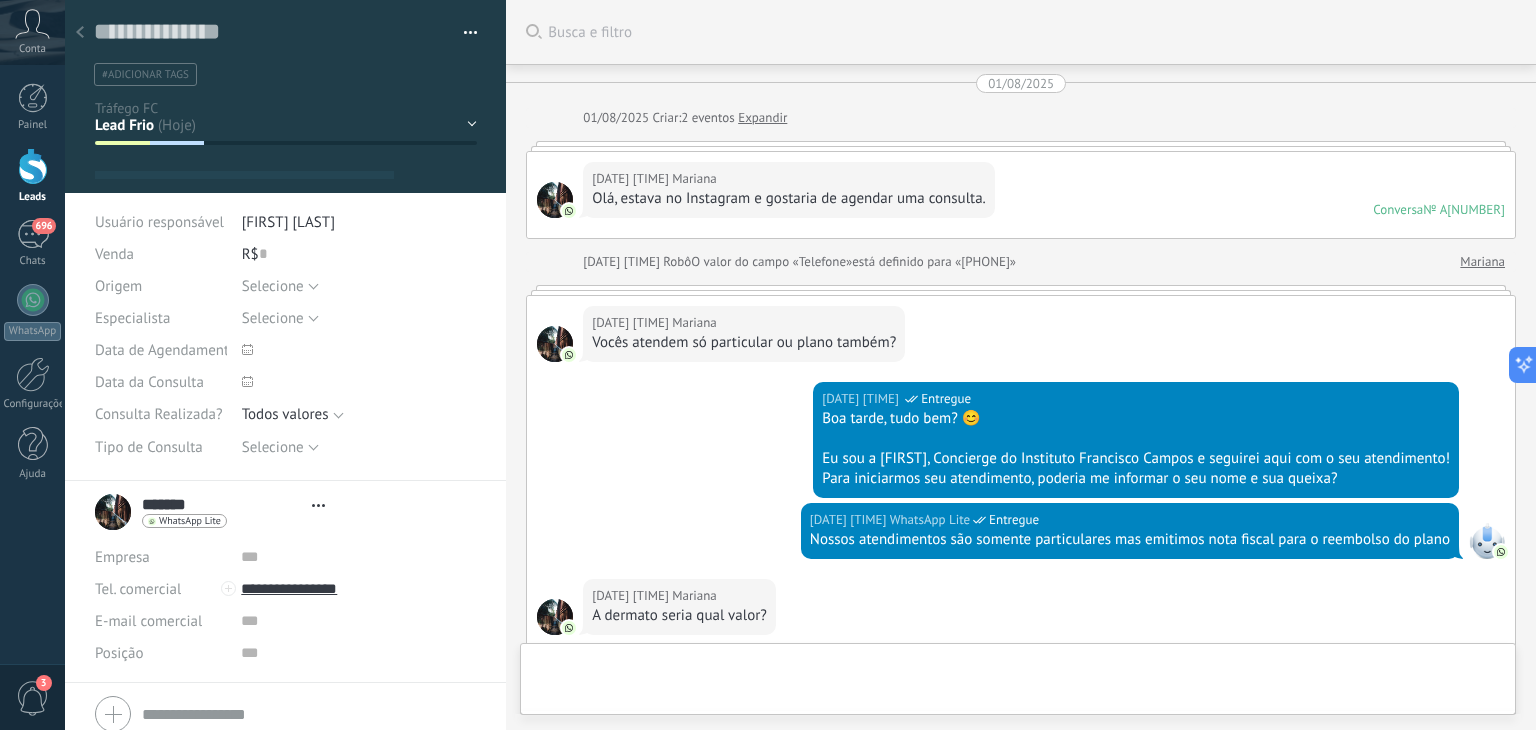 type on "**********" 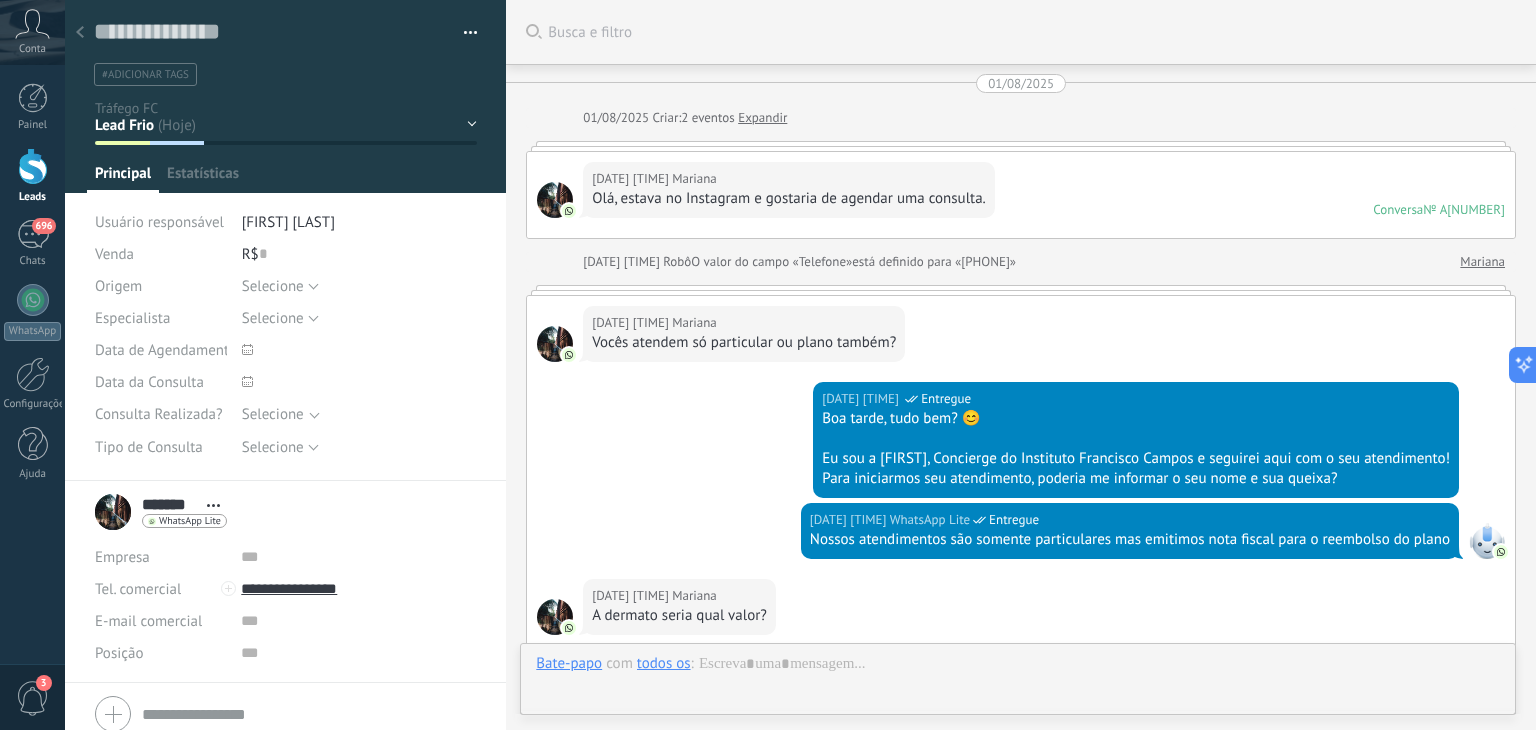 scroll, scrollTop: 29, scrollLeft: 0, axis: vertical 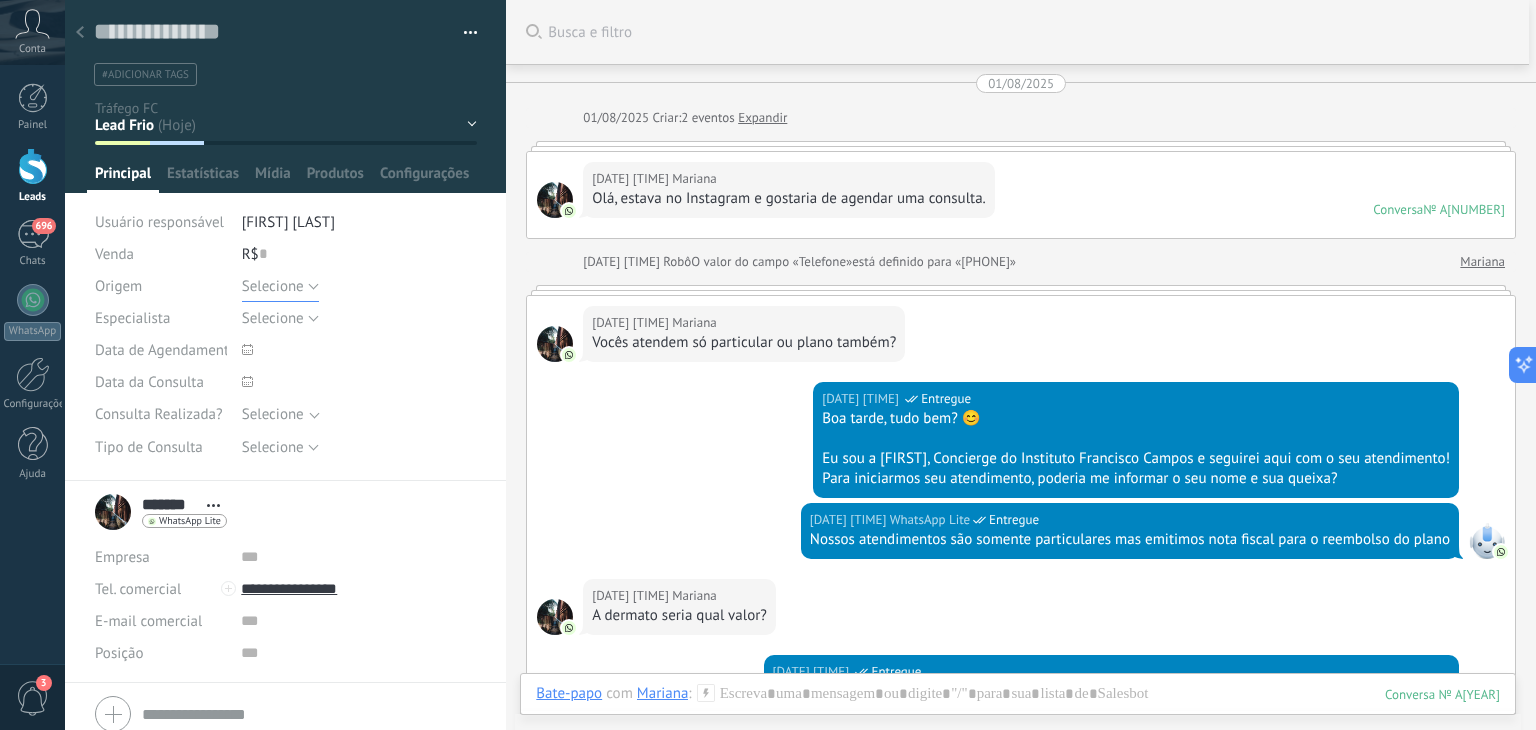 click on "Selecione" at bounding box center (280, 286) 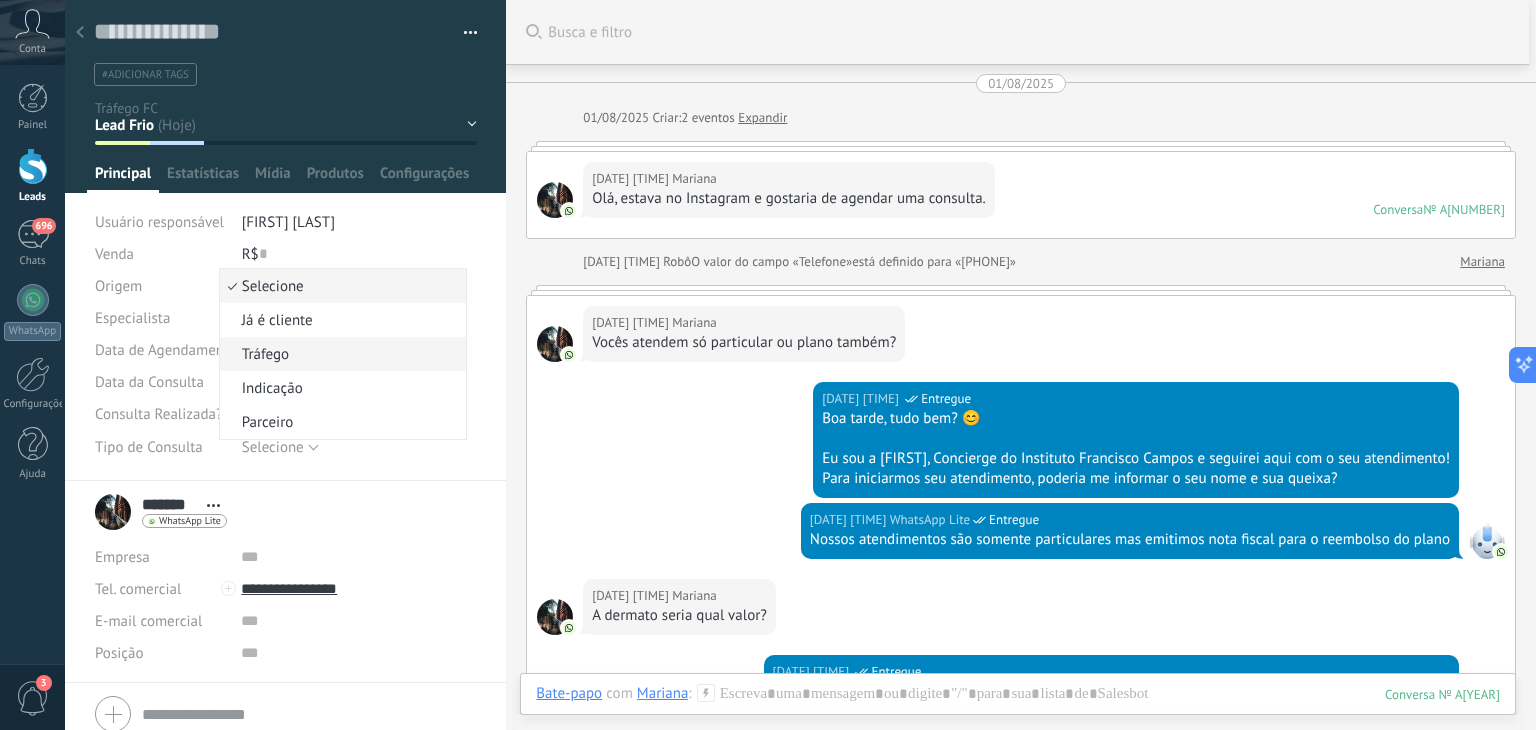 click on "Tráfego" at bounding box center [340, 354] 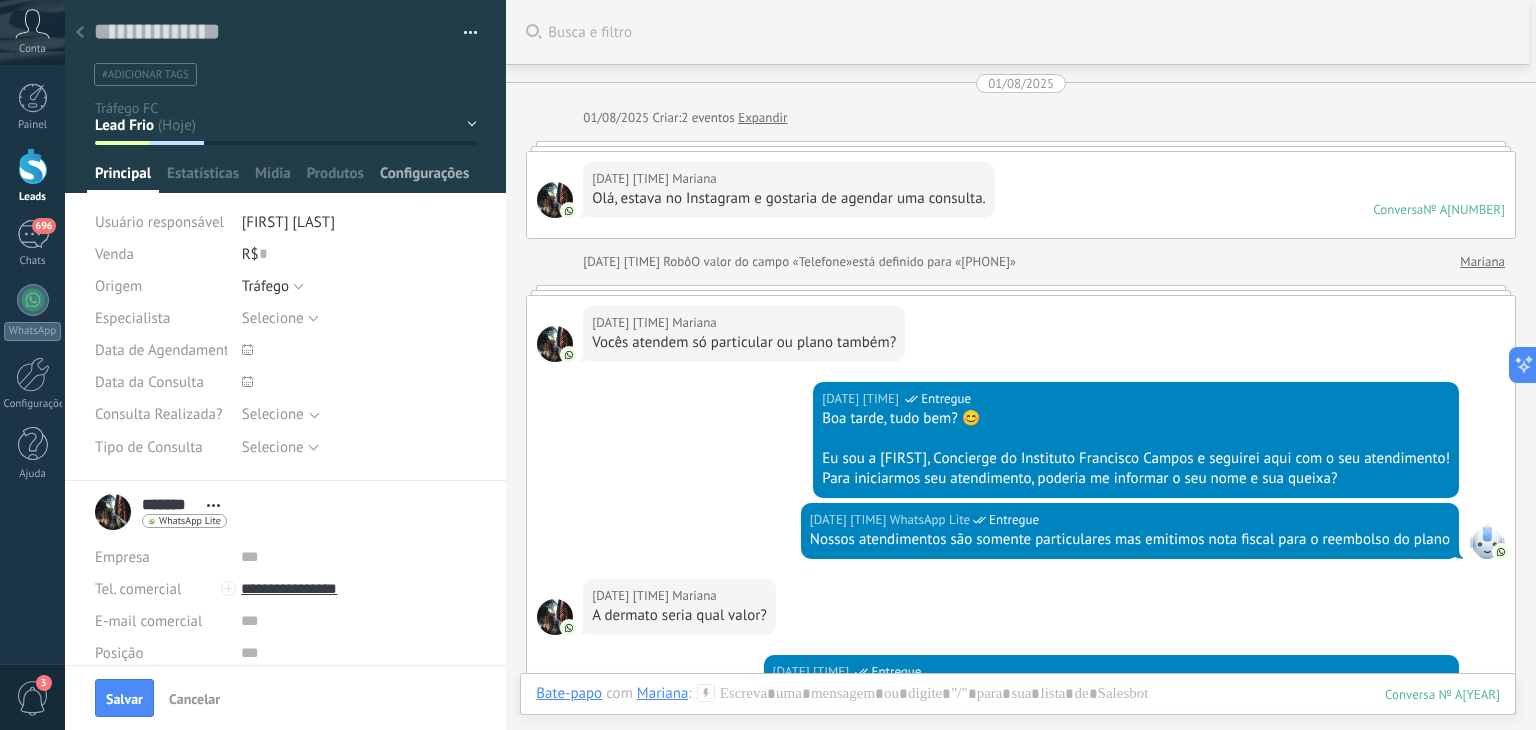 click on "Configurações" at bounding box center [424, 178] 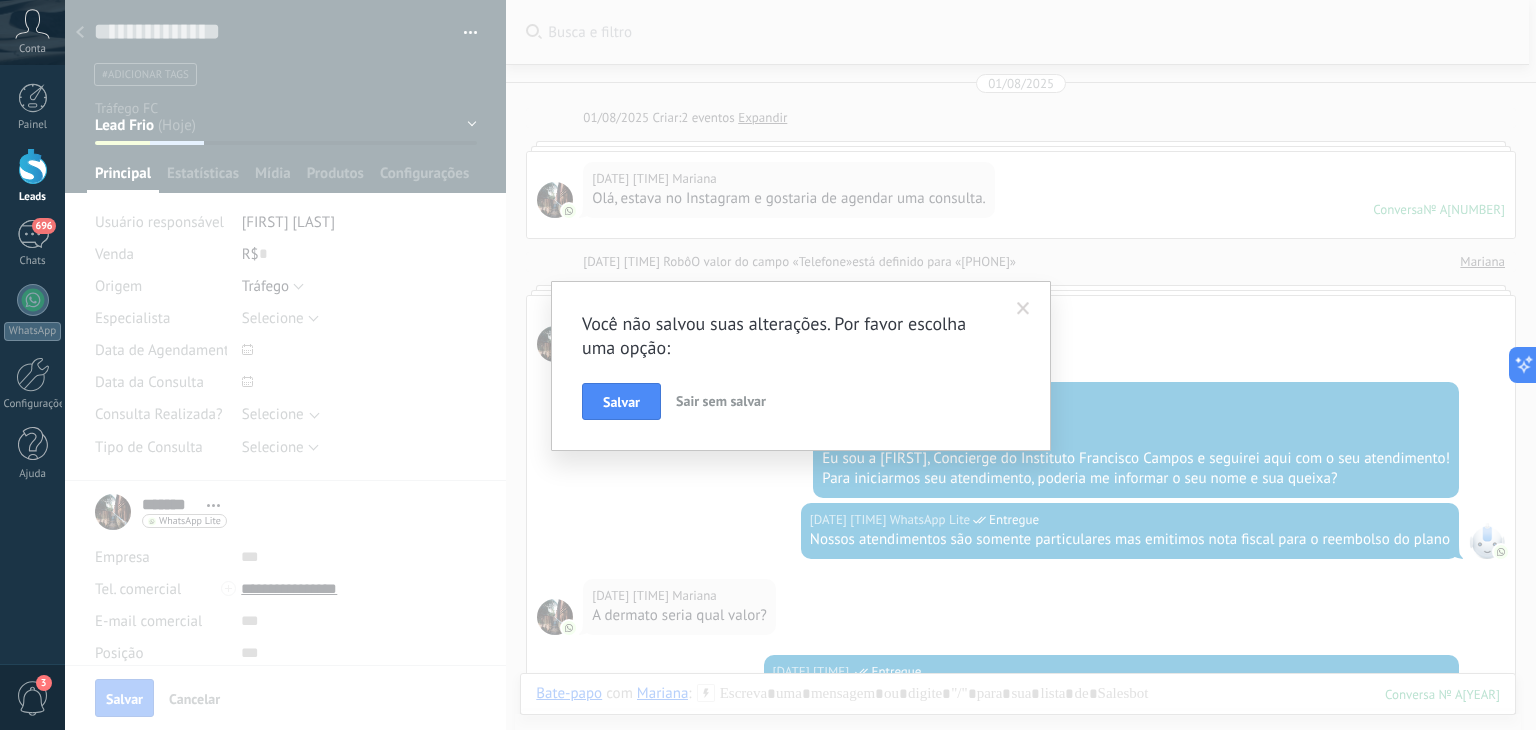 click at bounding box center [1023, 309] 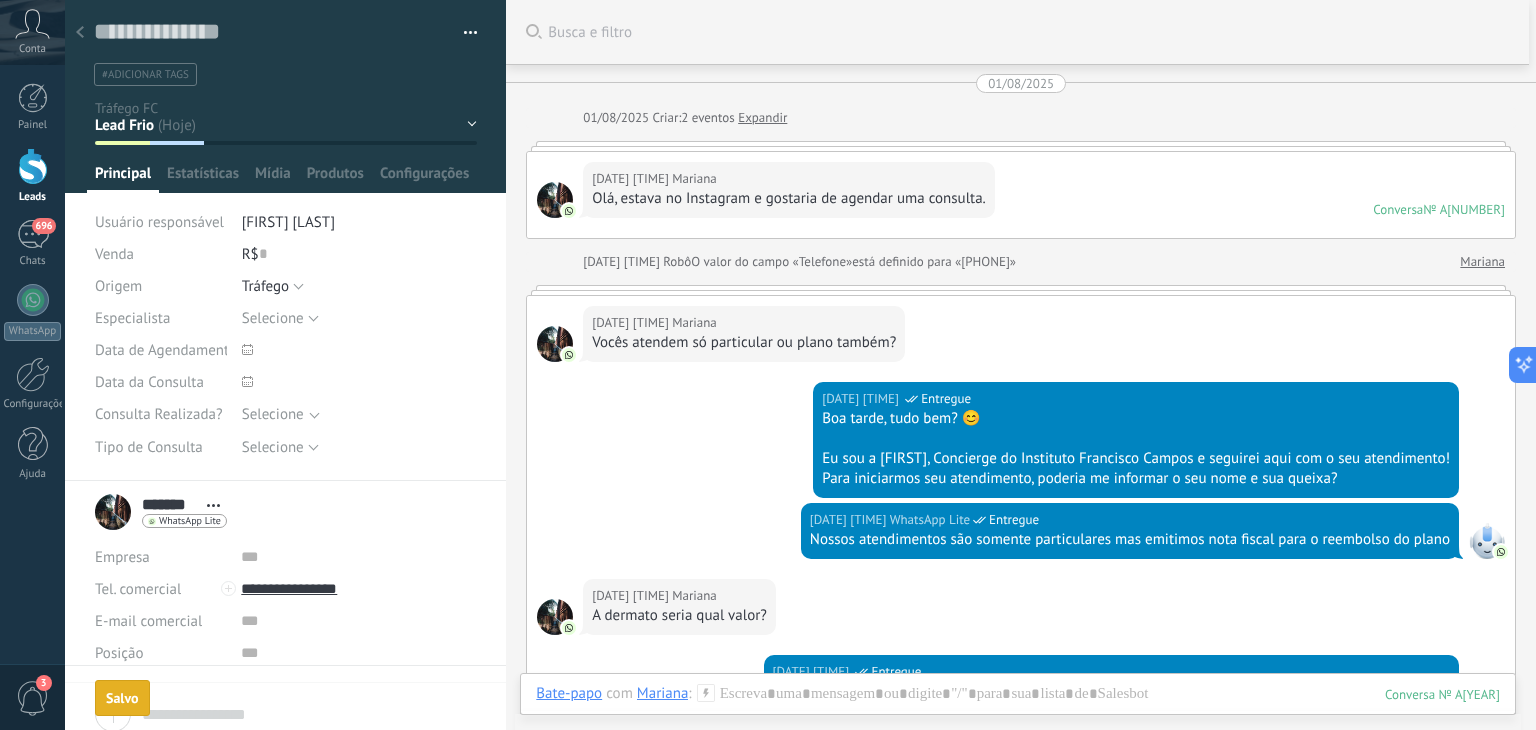 scroll, scrollTop: 32, scrollLeft: 0, axis: vertical 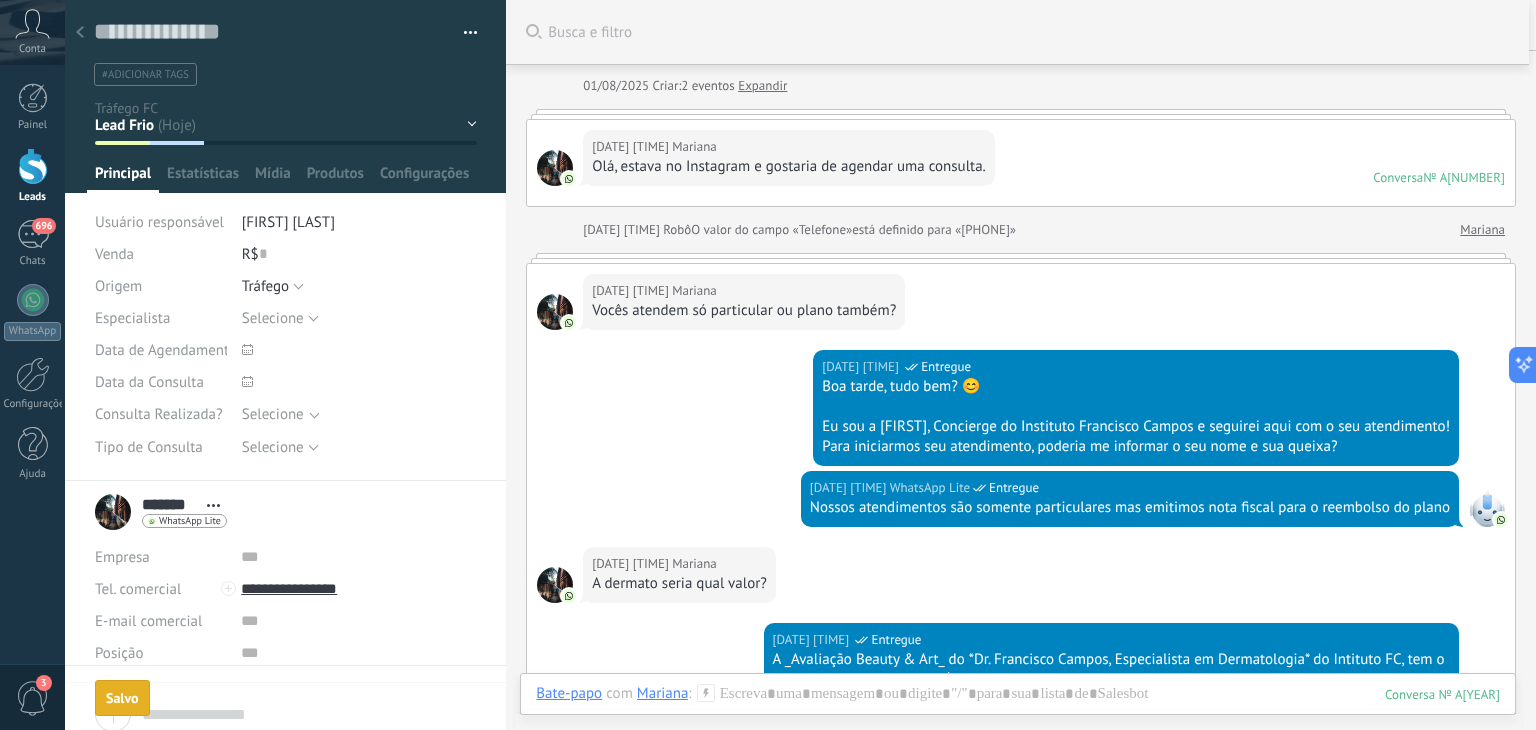 click on "[FIRST] [LAST]" at bounding box center [288, 222] 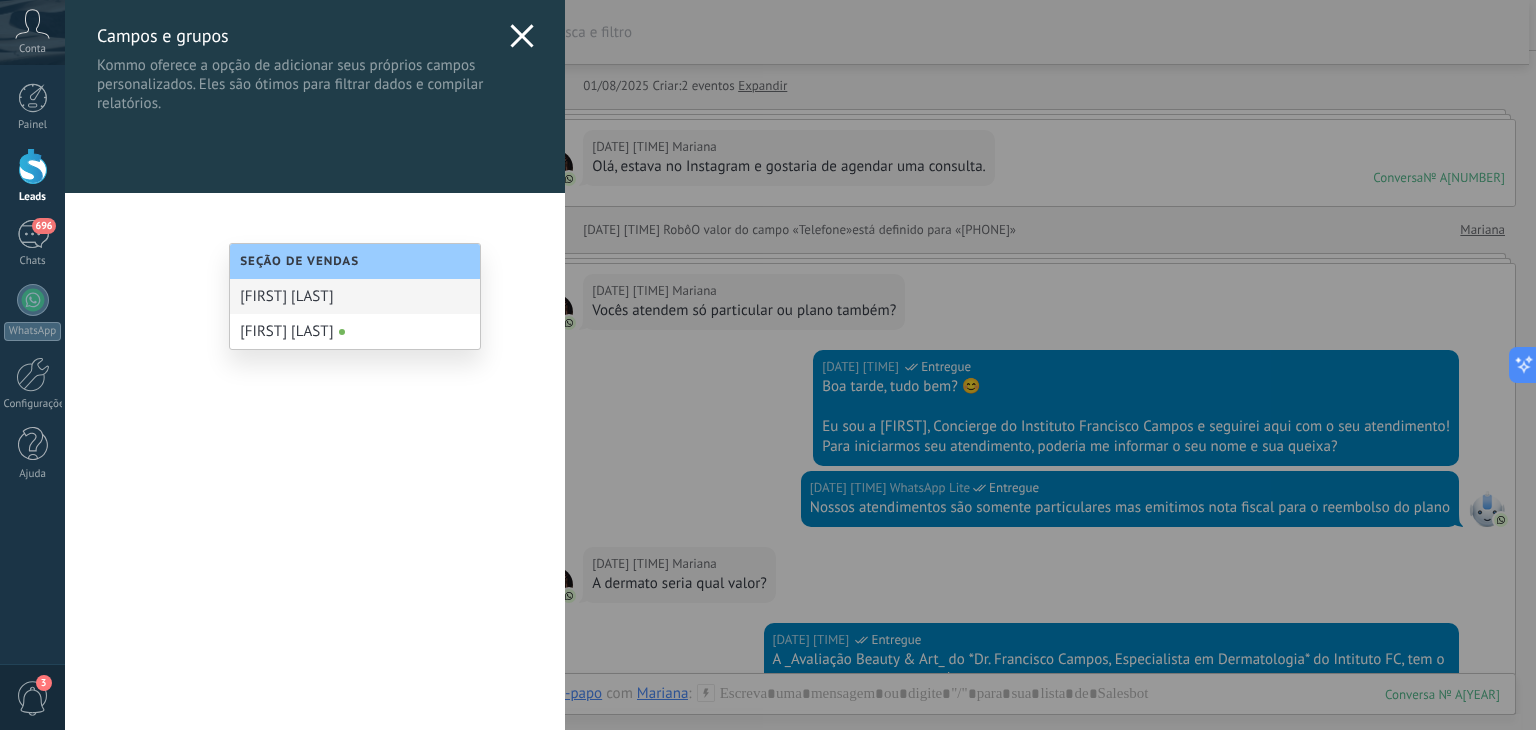click on "[FIRST] [LAST]" at bounding box center (355, 296) 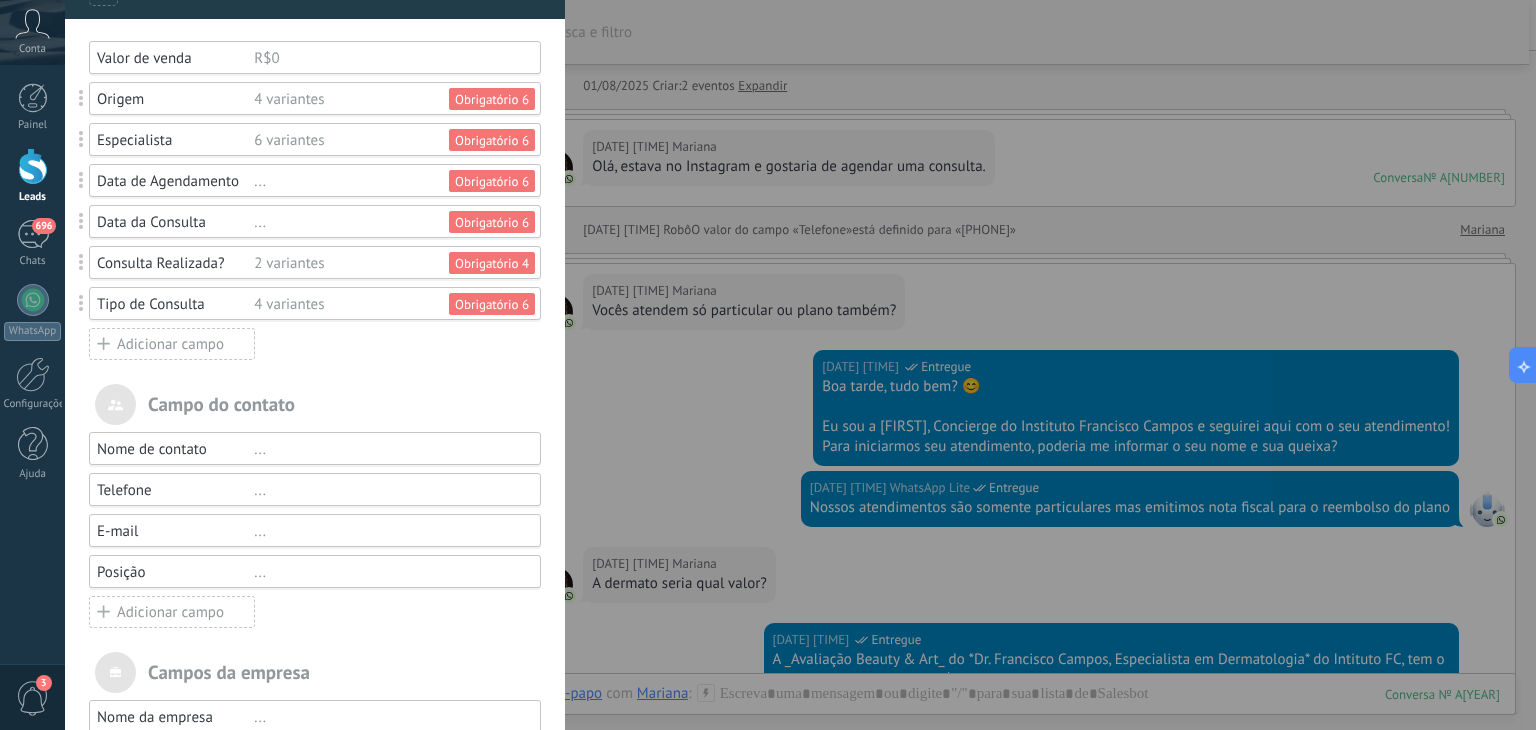scroll, scrollTop: 195, scrollLeft: 0, axis: vertical 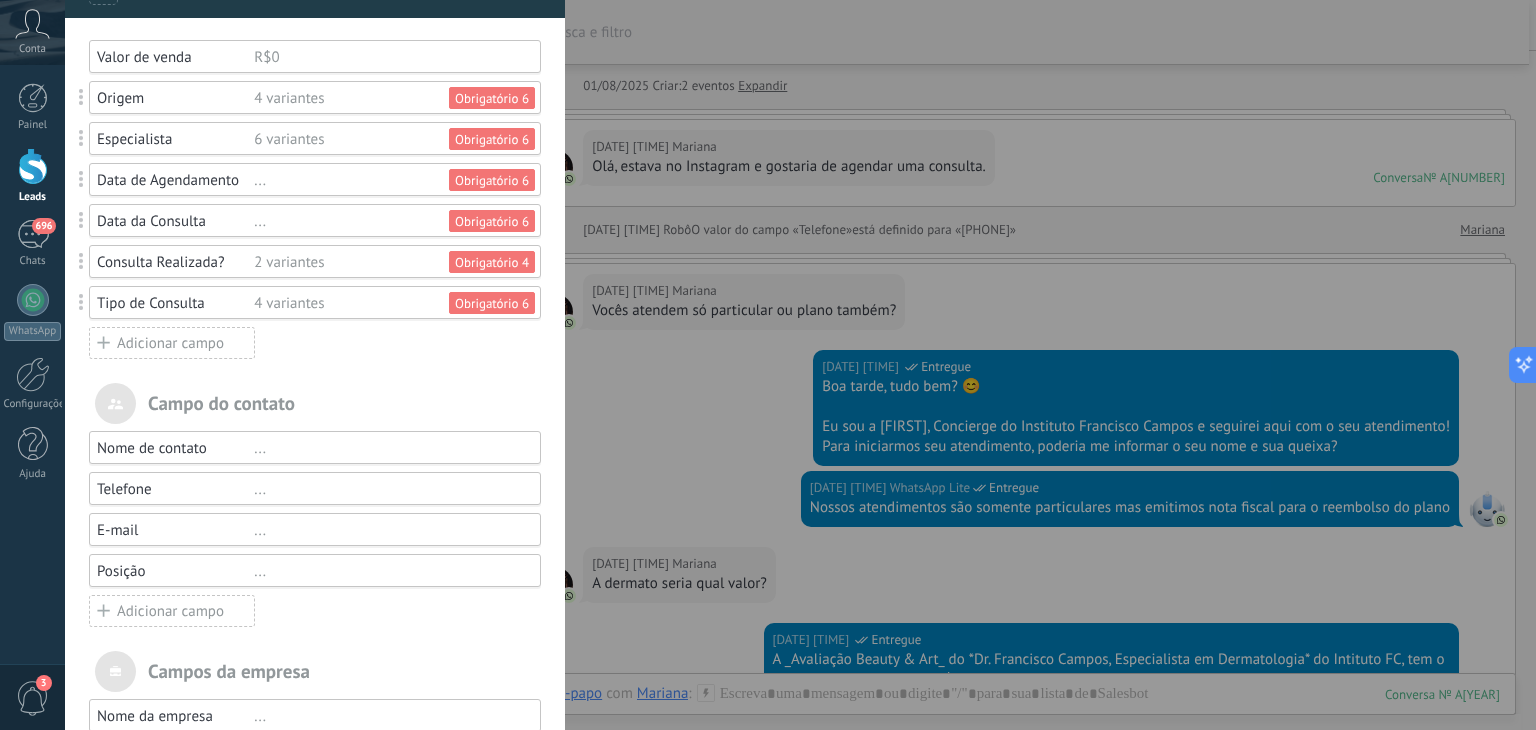 click on "4  variantes" at bounding box center [388, 98] 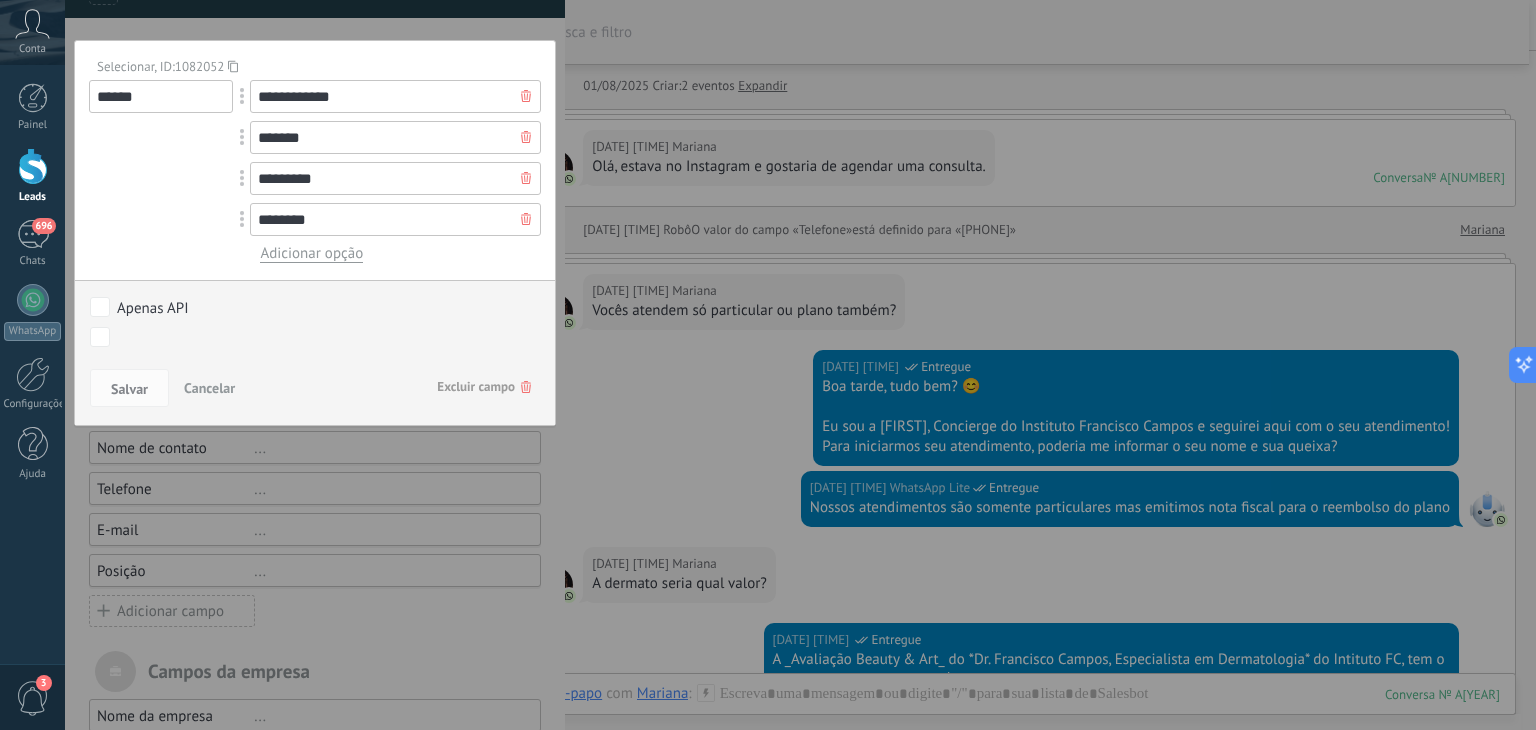 click on "Adicionar opção" at bounding box center [311, 253] 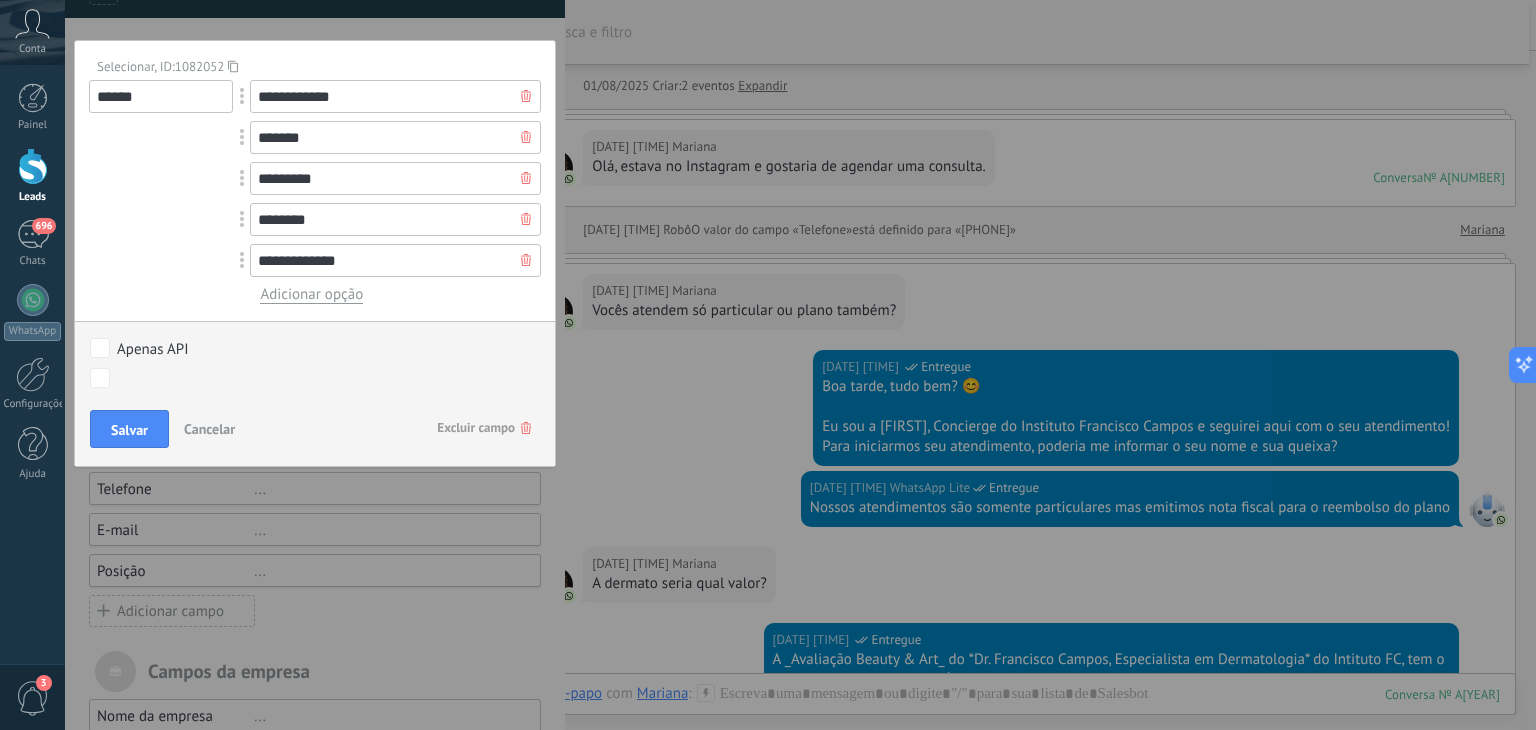 type on "**********" 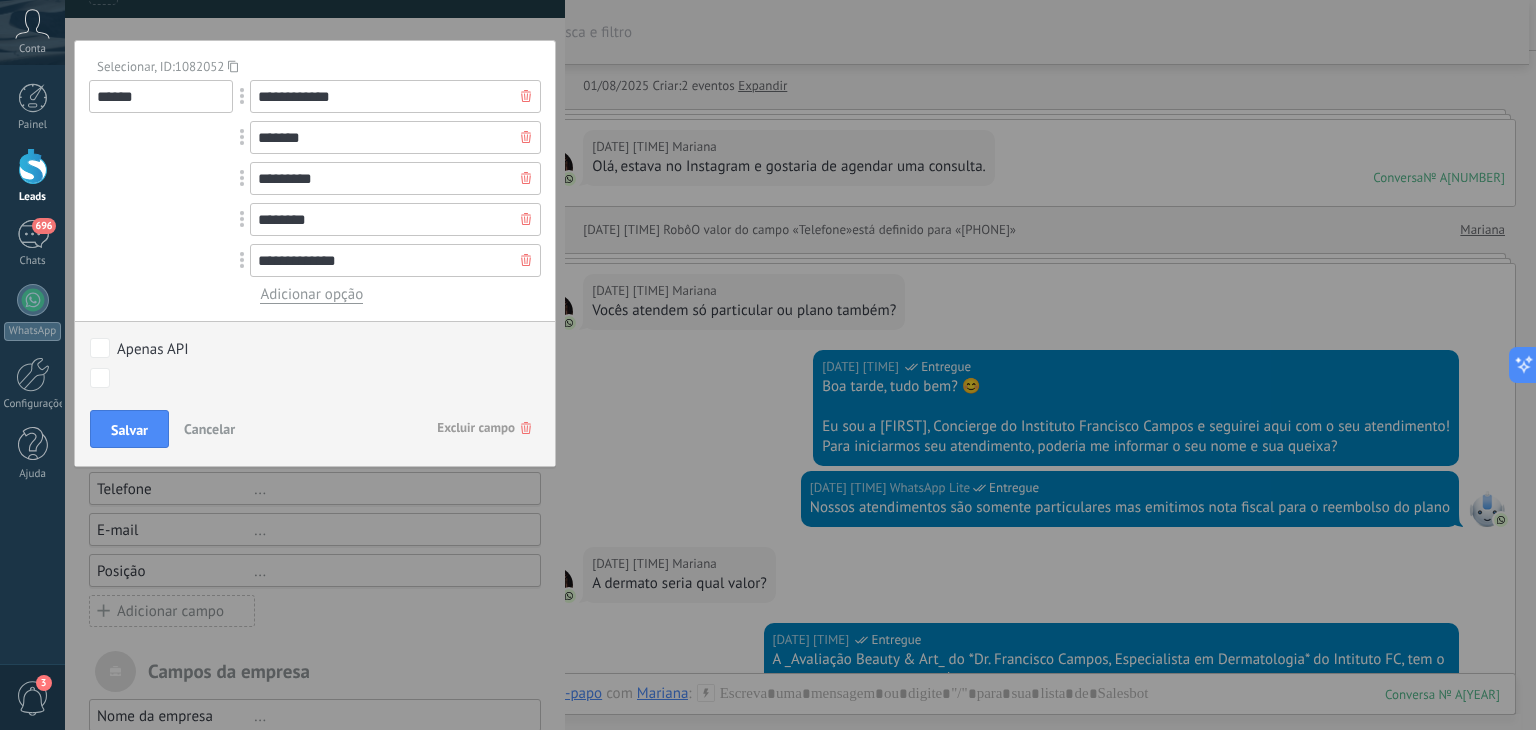 click on "Adicionar opção" at bounding box center [311, 294] 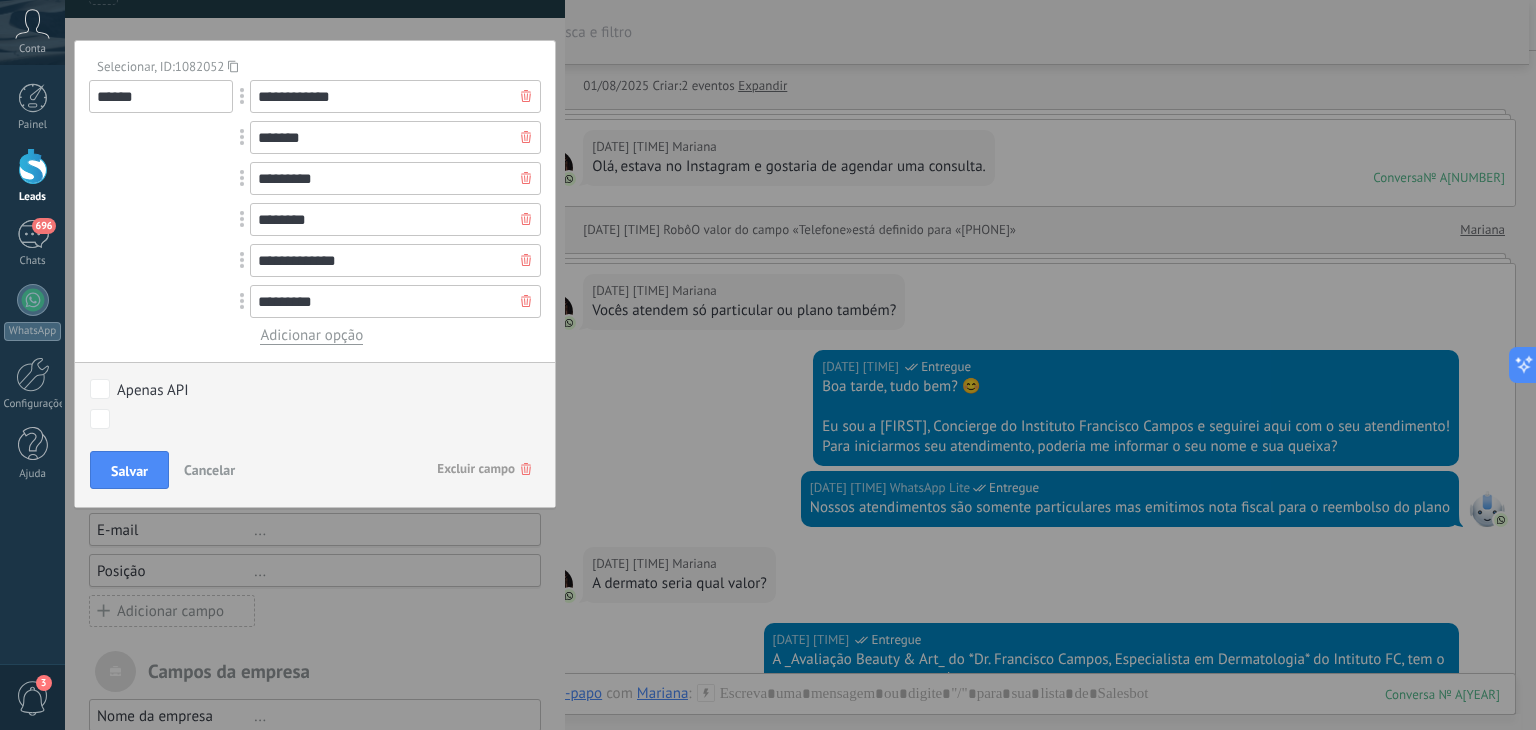 type on "*********" 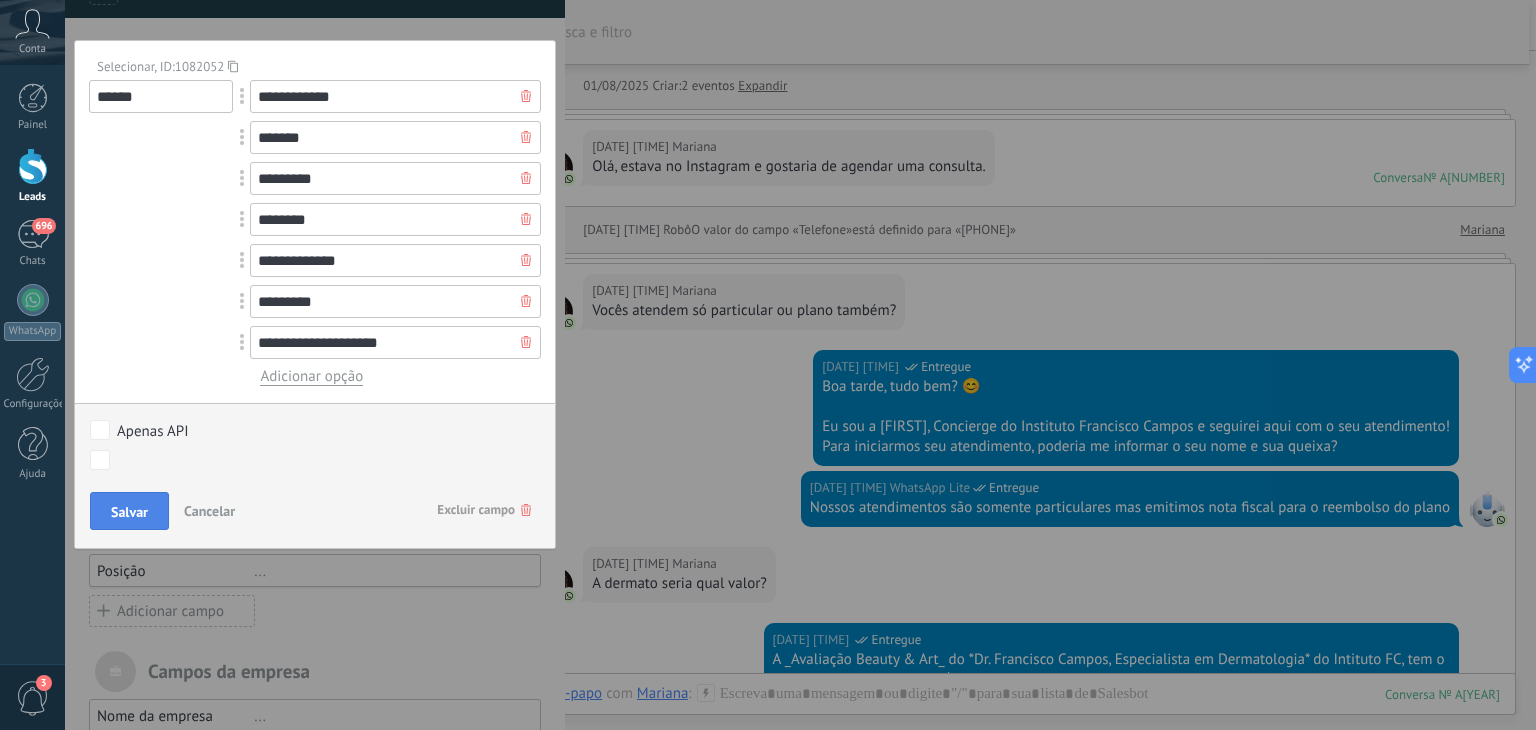 type on "**********" 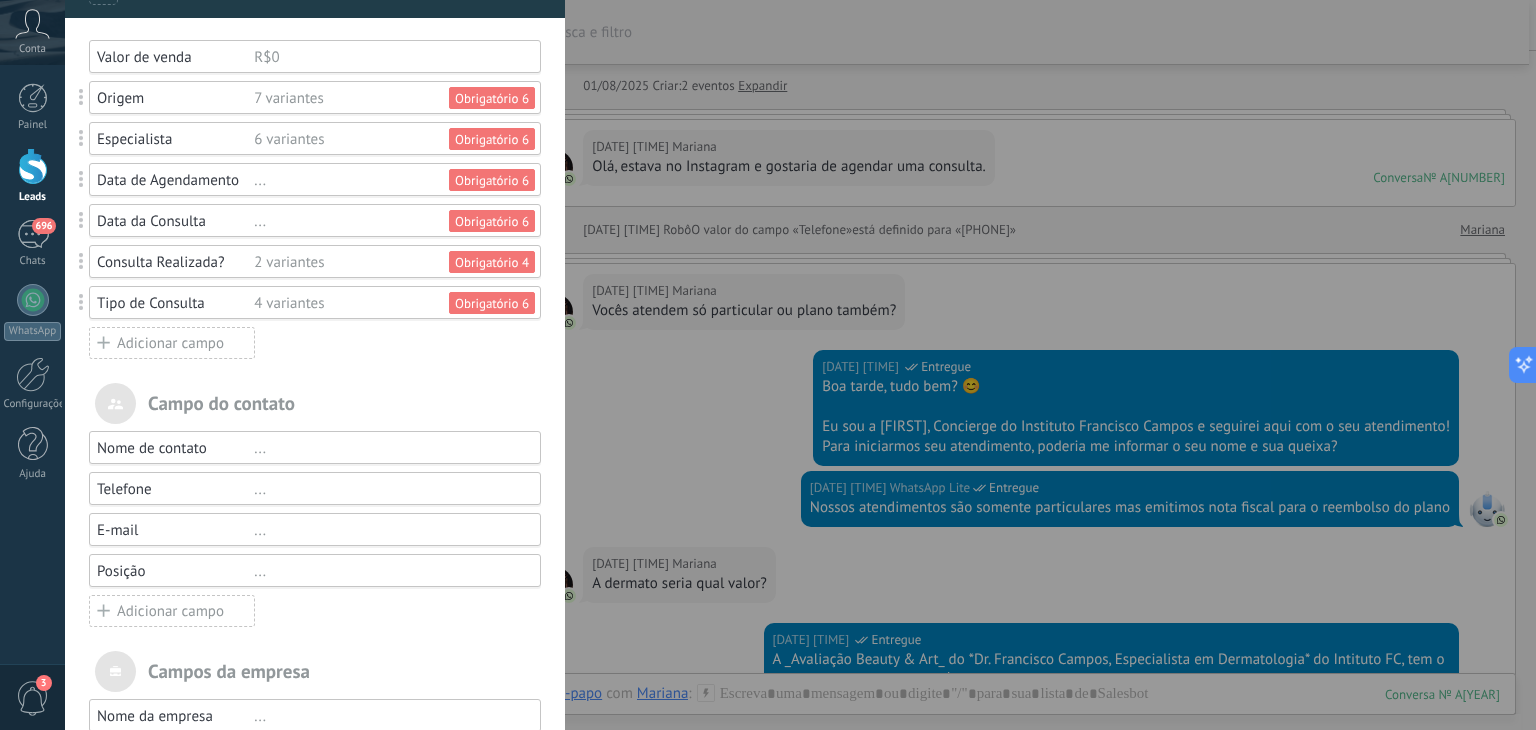 scroll, scrollTop: 0, scrollLeft: 0, axis: both 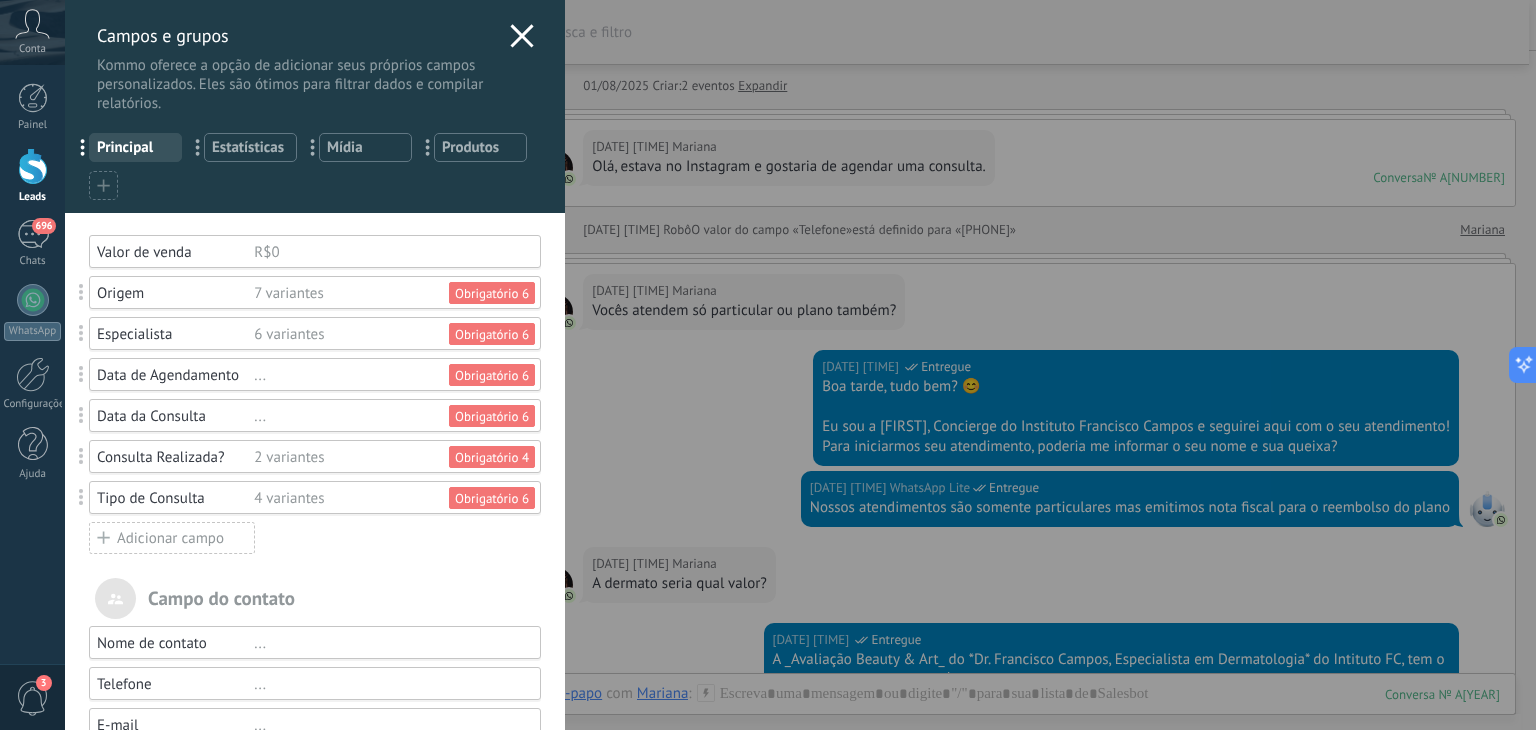 click 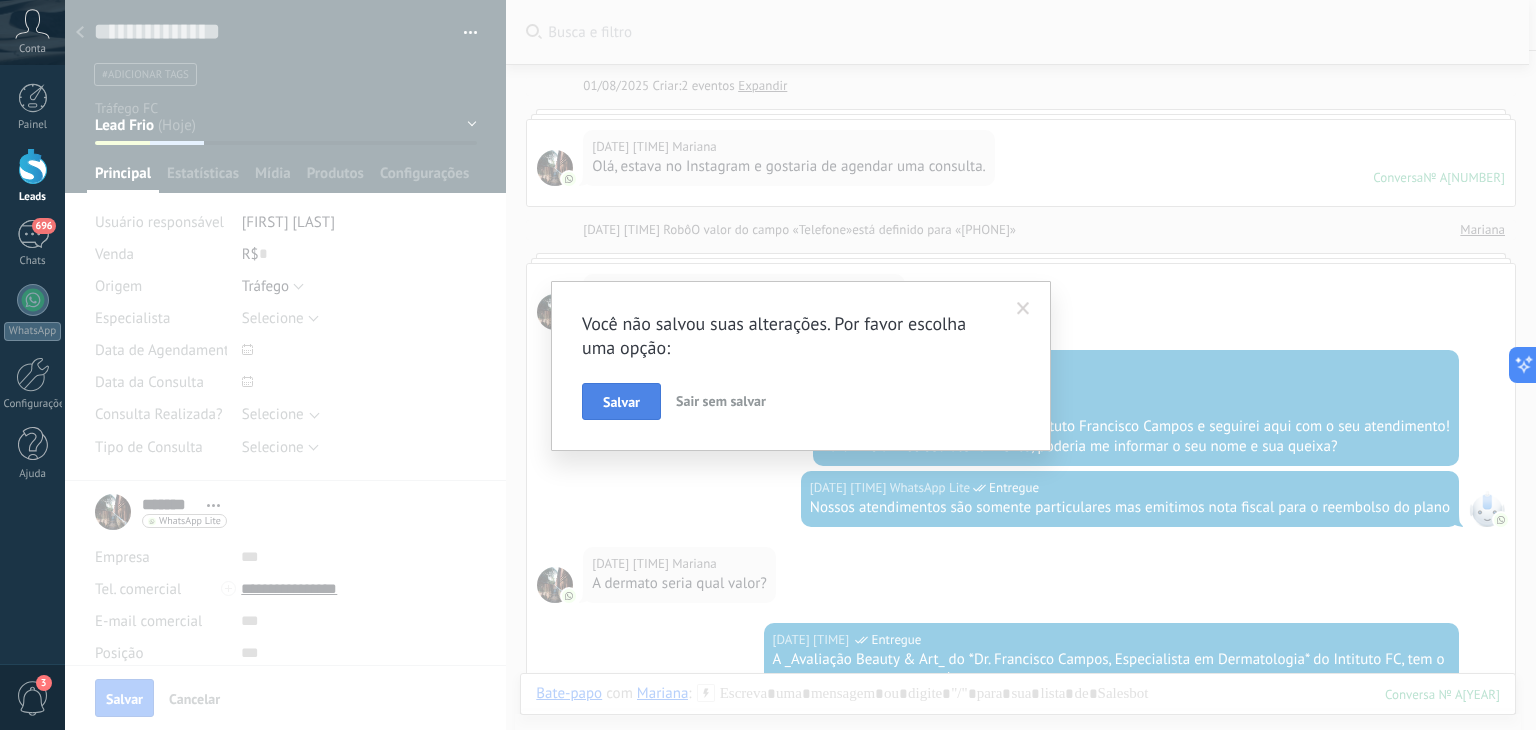 drag, startPoint x: 620, startPoint y: 372, endPoint x: 624, endPoint y: 387, distance: 15.524175 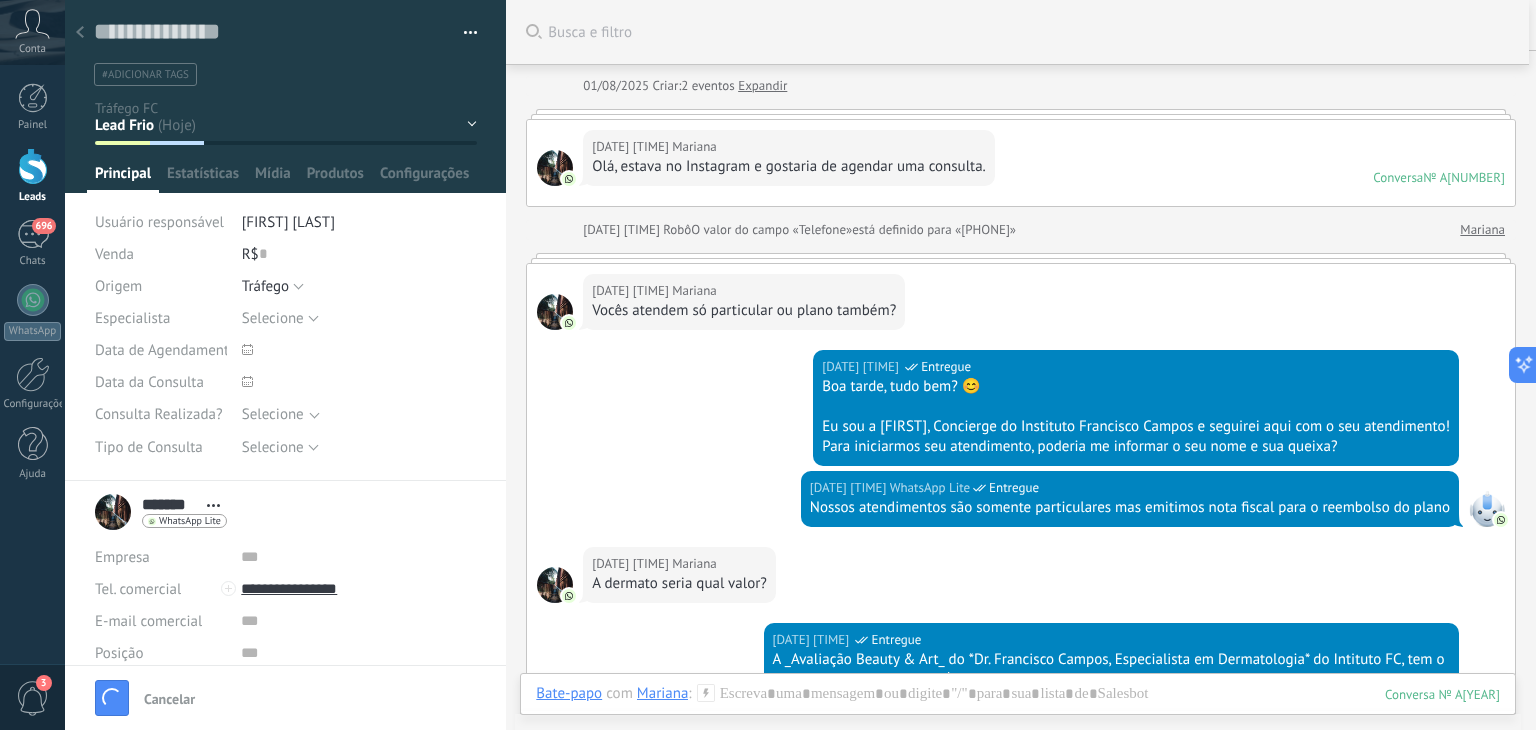 scroll, scrollTop: 60, scrollLeft: 0, axis: vertical 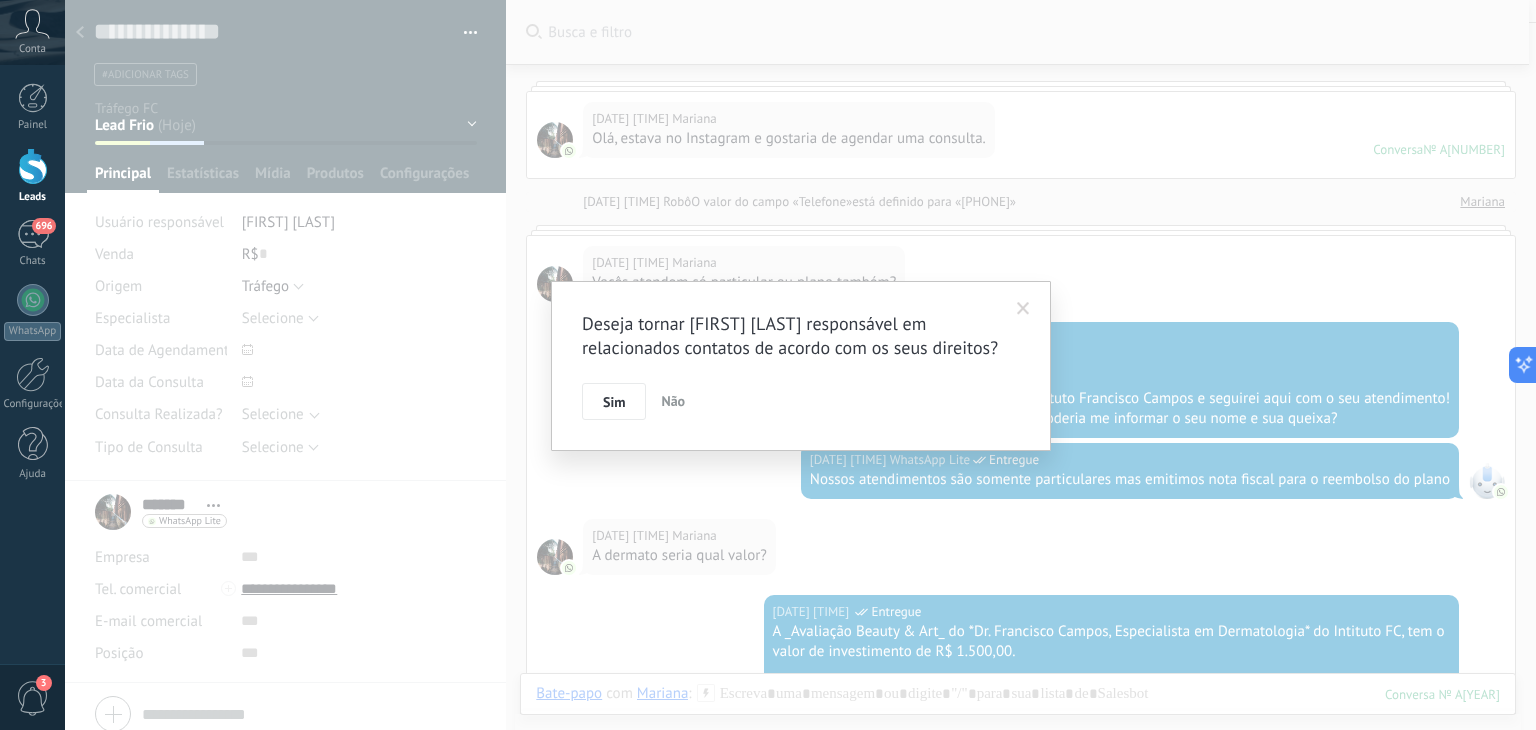 click on "Sim" at bounding box center (614, 402) 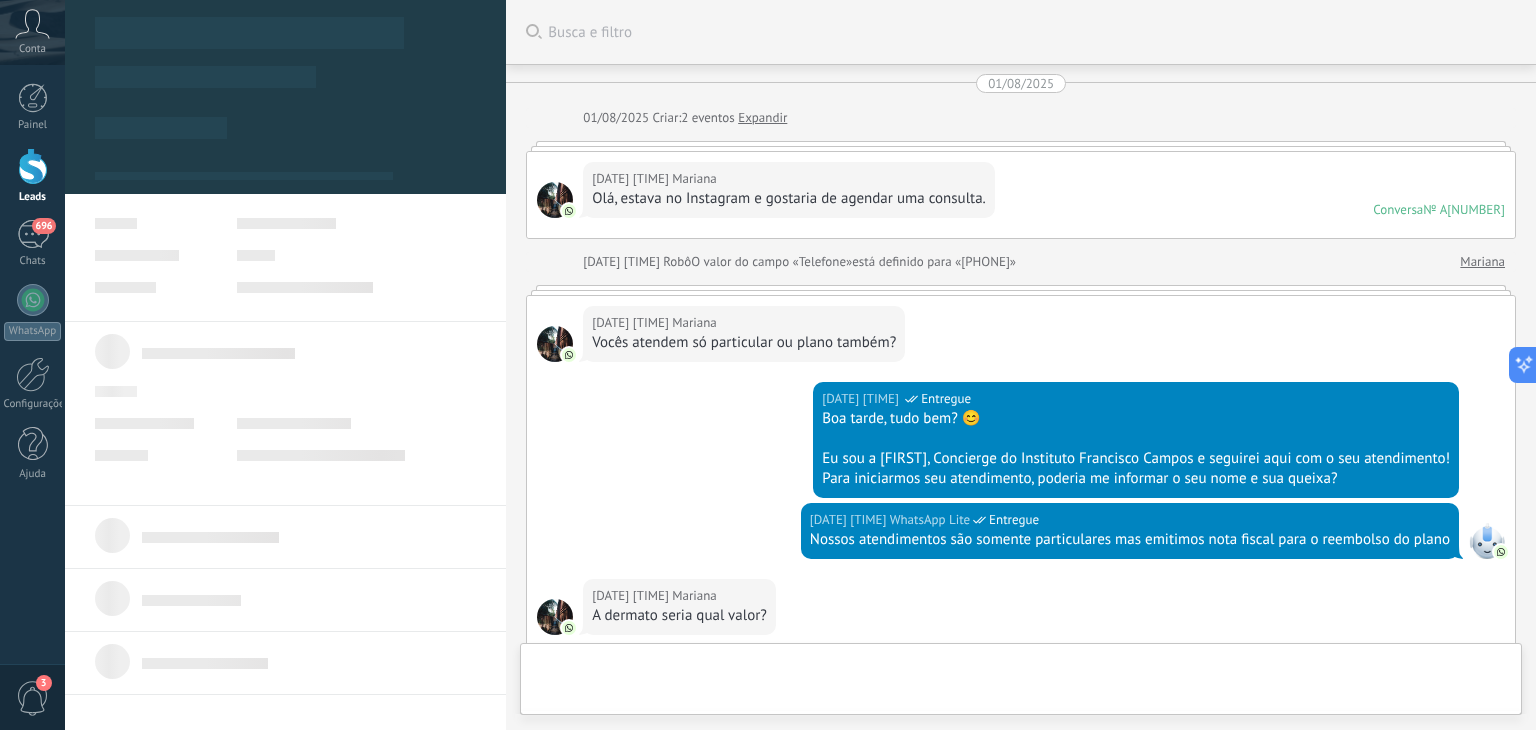 scroll, scrollTop: 29, scrollLeft: 0, axis: vertical 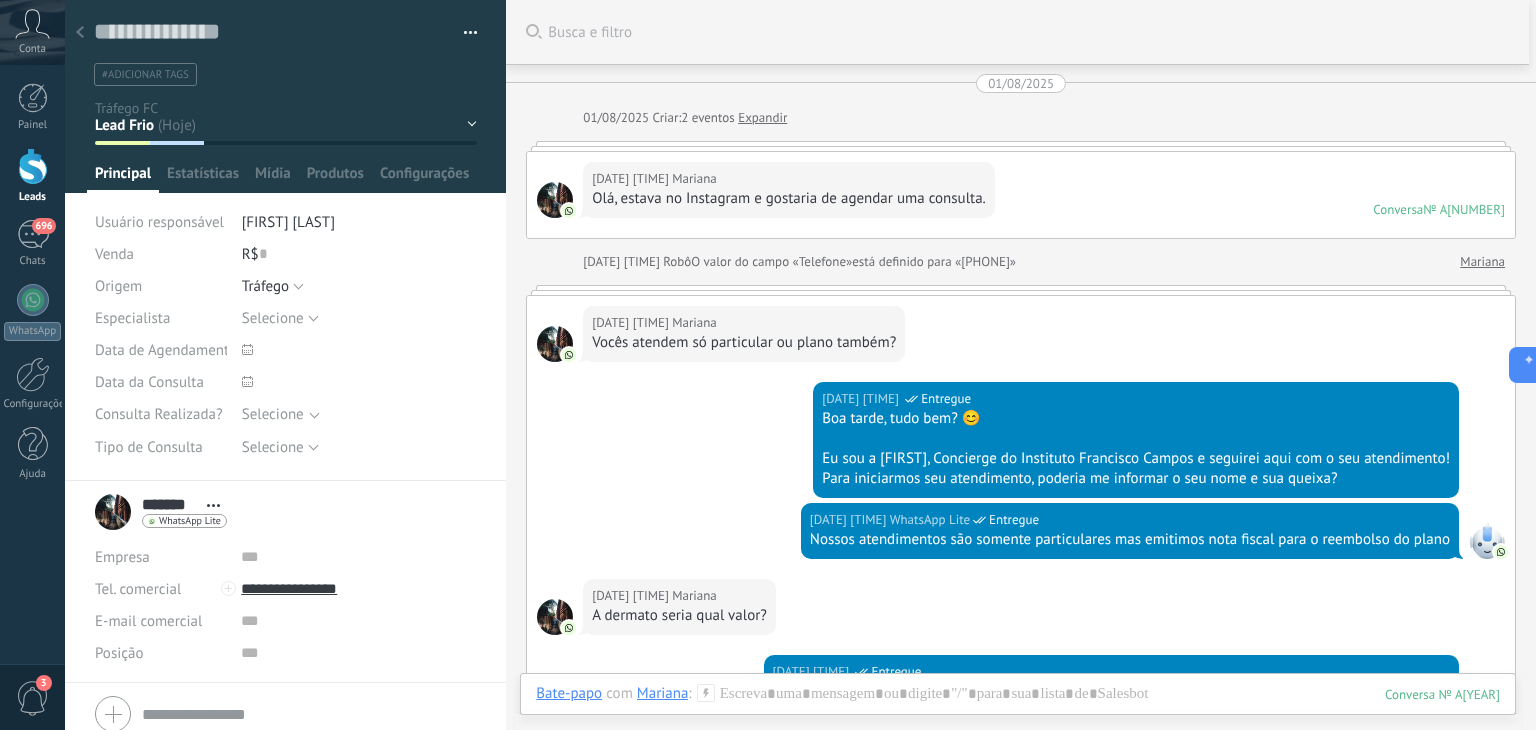 click 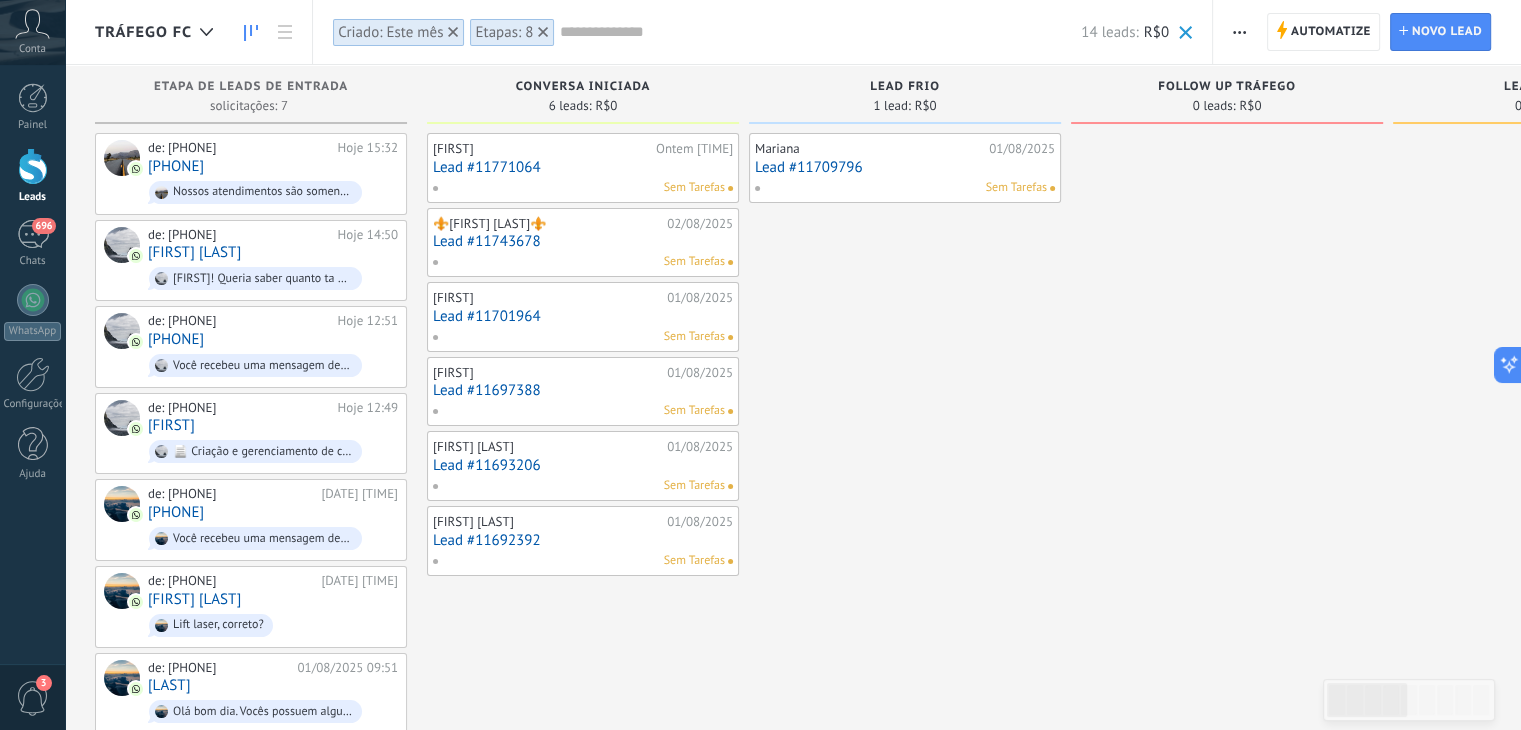 click on "Lead #11771064" at bounding box center [583, 167] 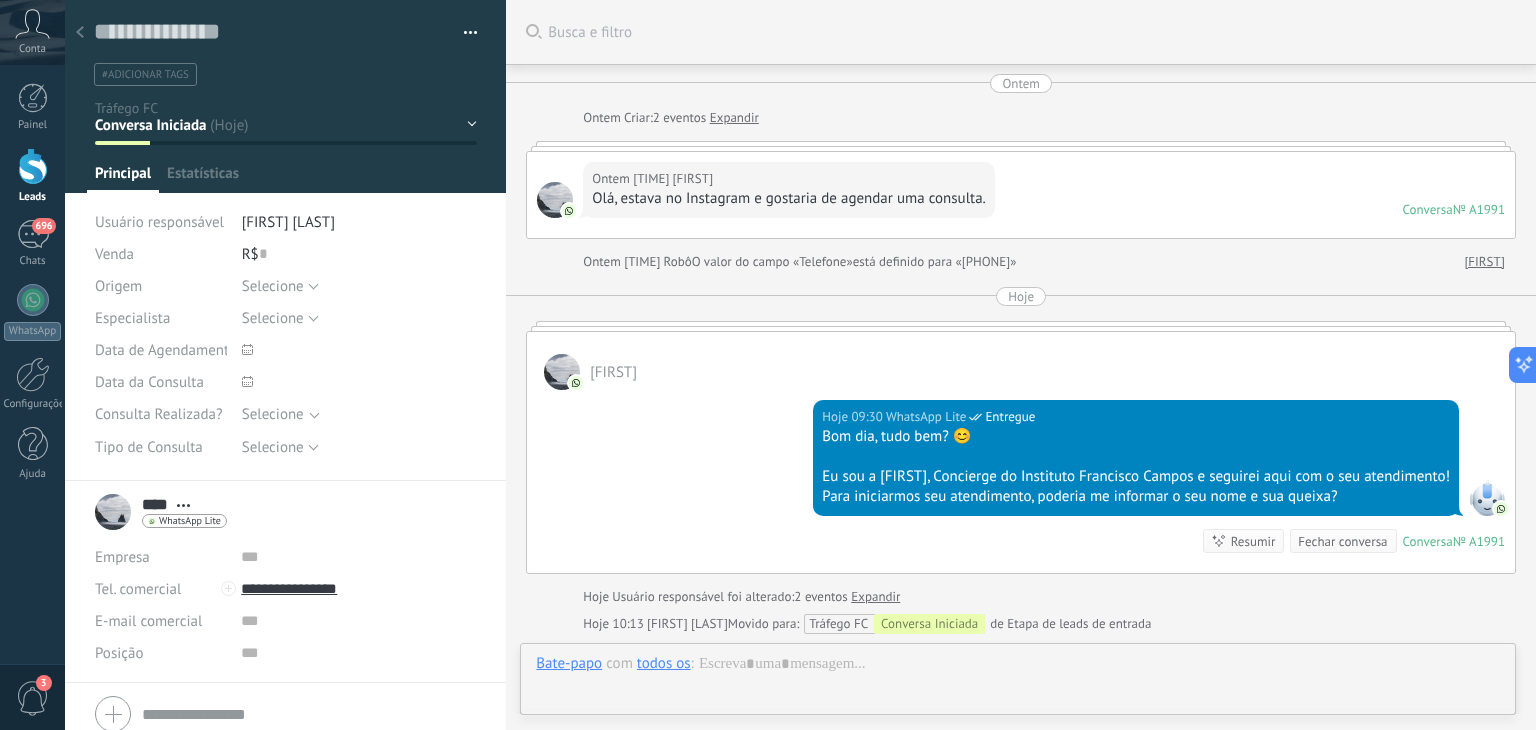 scroll, scrollTop: 251, scrollLeft: 0, axis: vertical 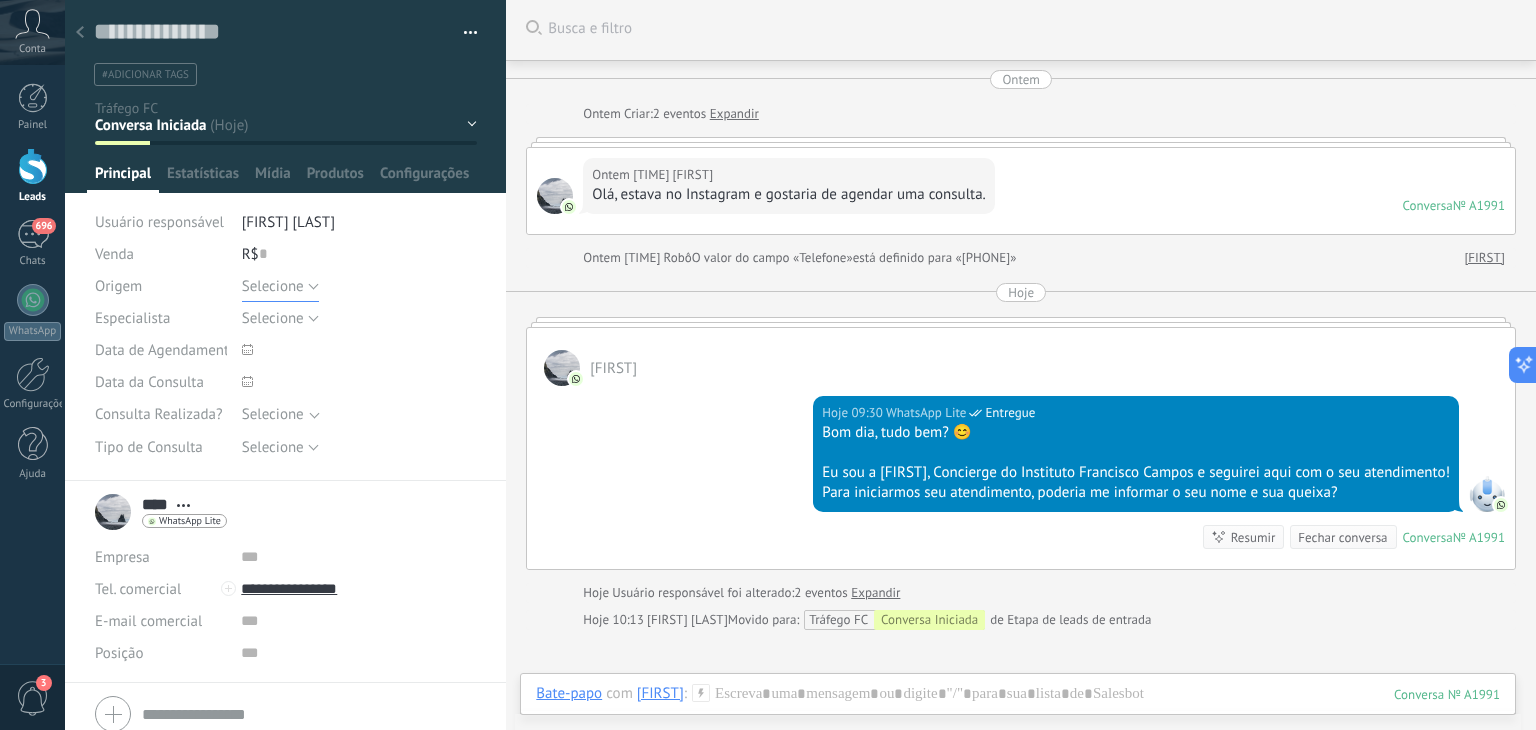 click on "Selecione" at bounding box center (280, 286) 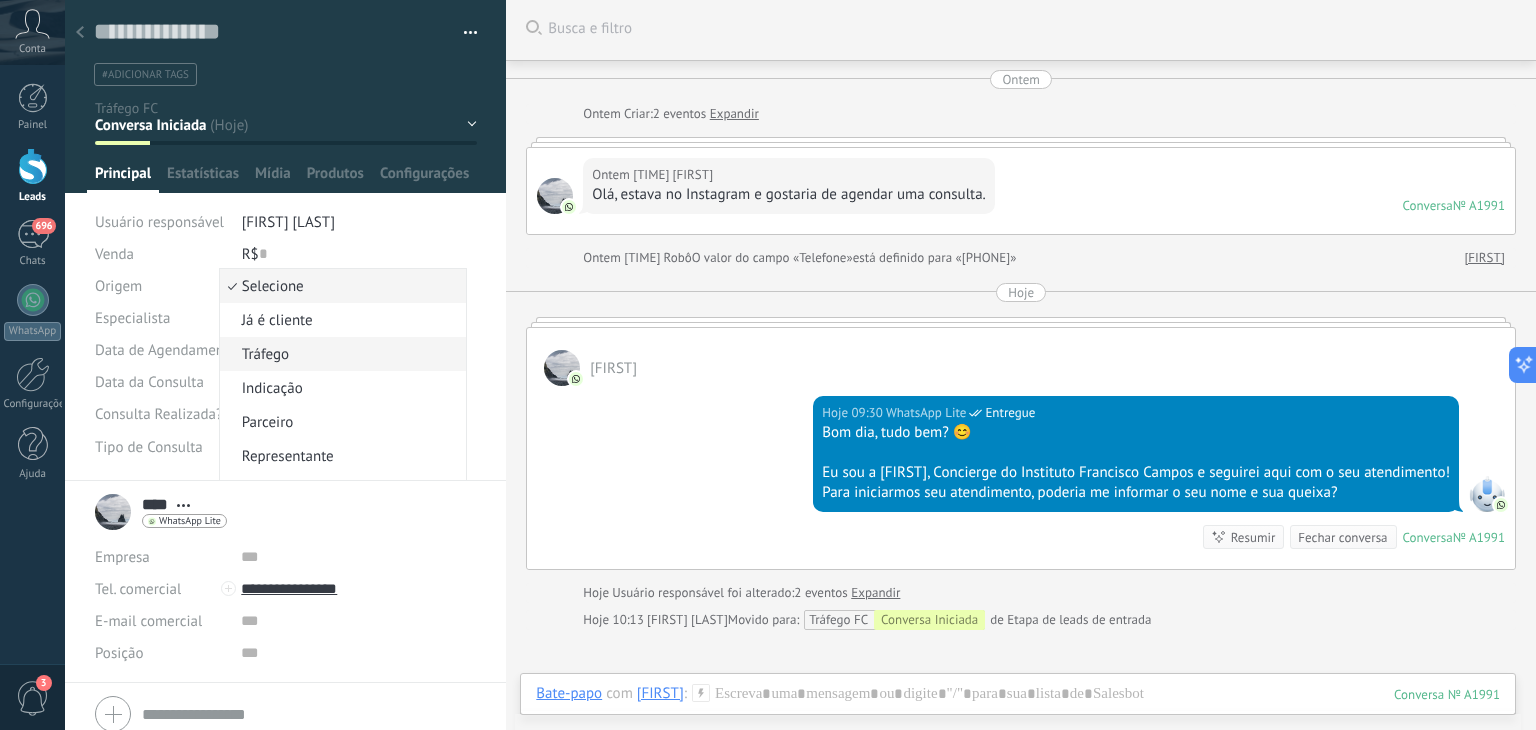 click on "Tráfego" at bounding box center (340, 354) 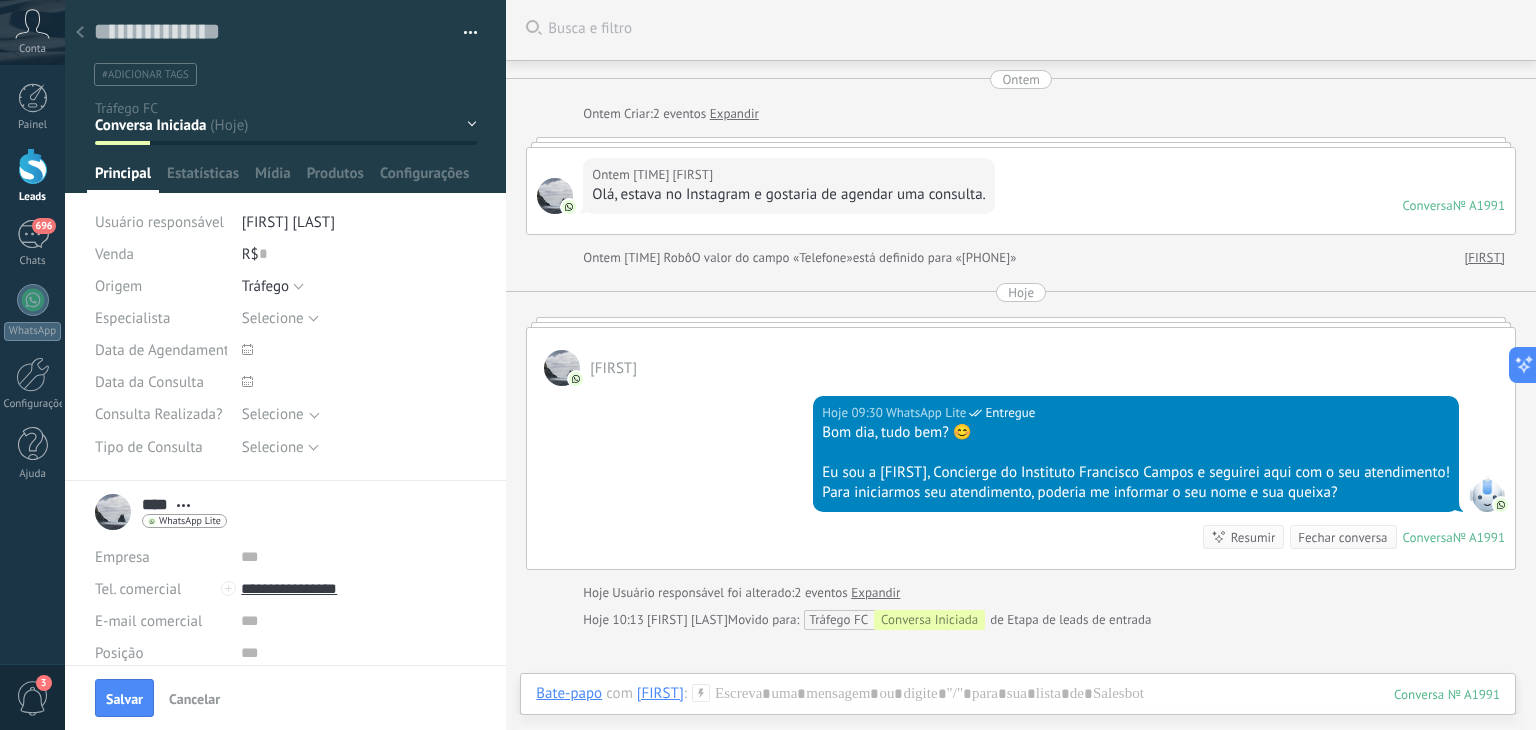 click 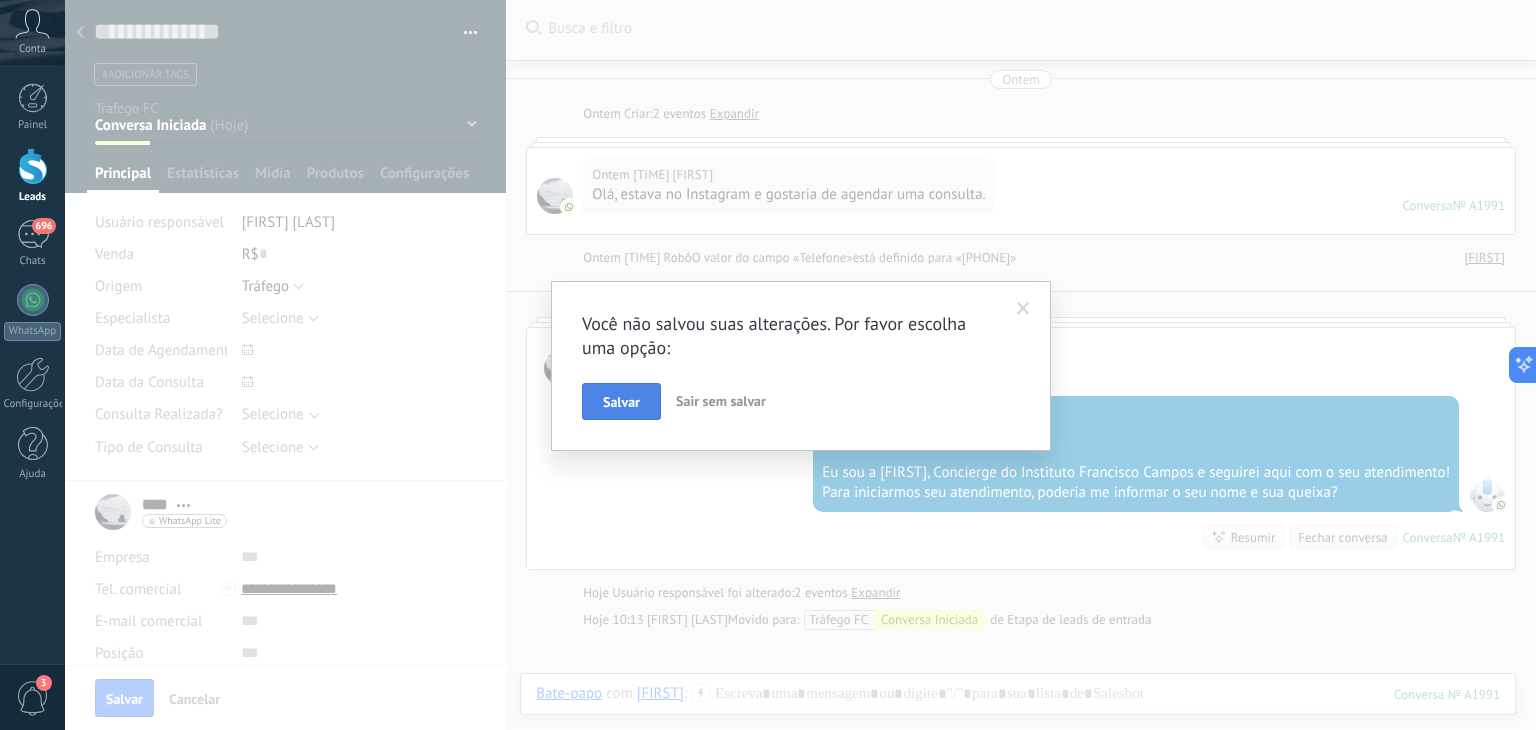 click on "Salvar" at bounding box center (621, 402) 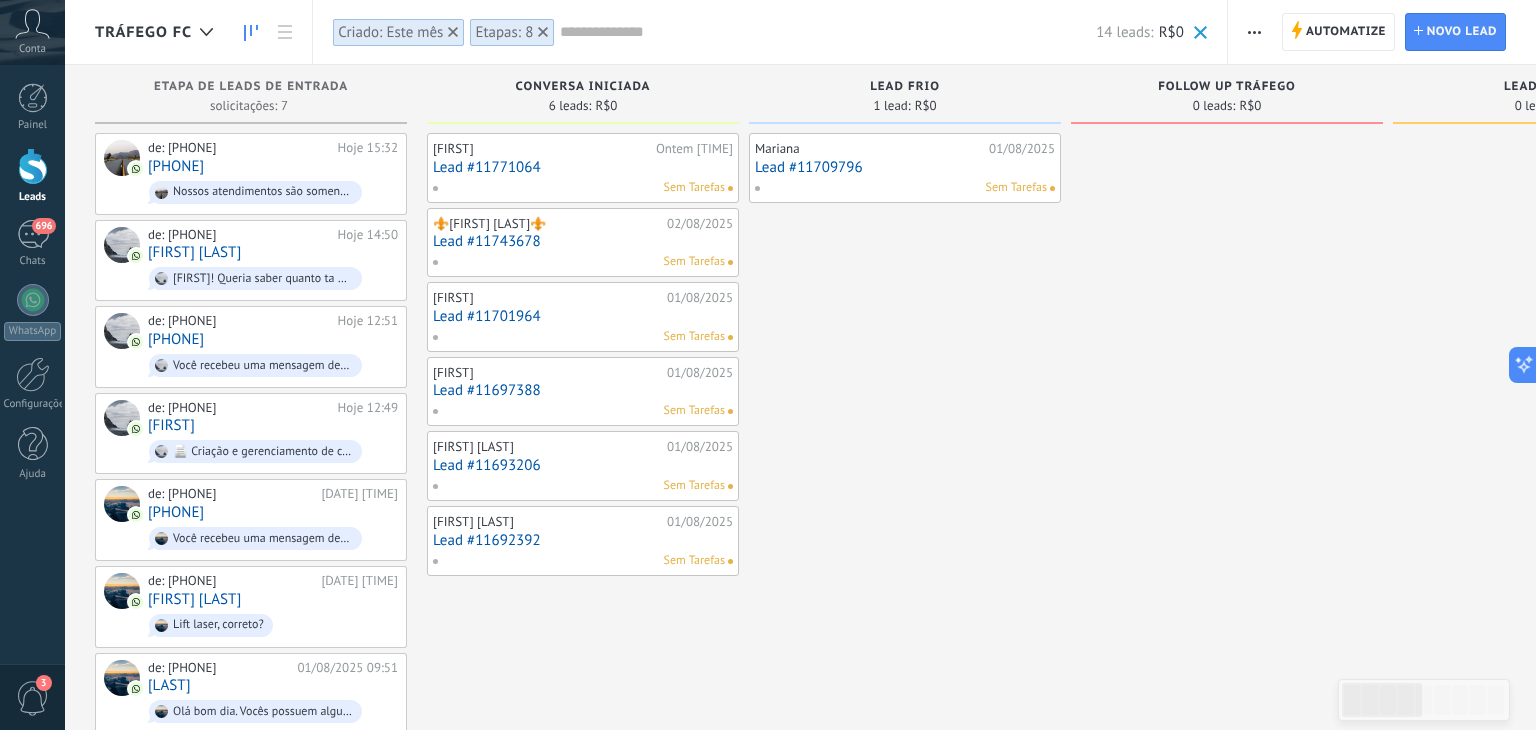 scroll, scrollTop: 0, scrollLeft: 0, axis: both 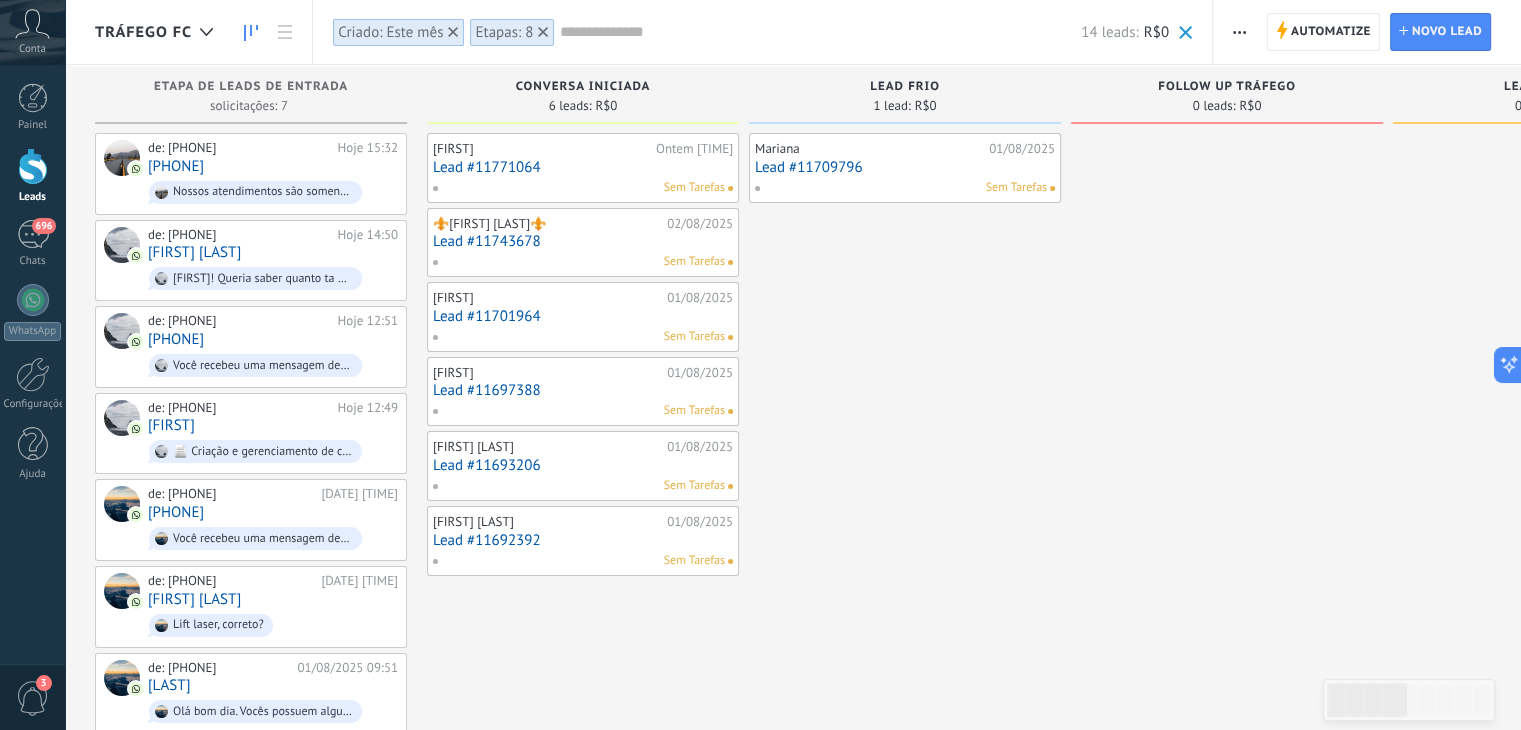 click on "Lead #11743678" at bounding box center (583, 241) 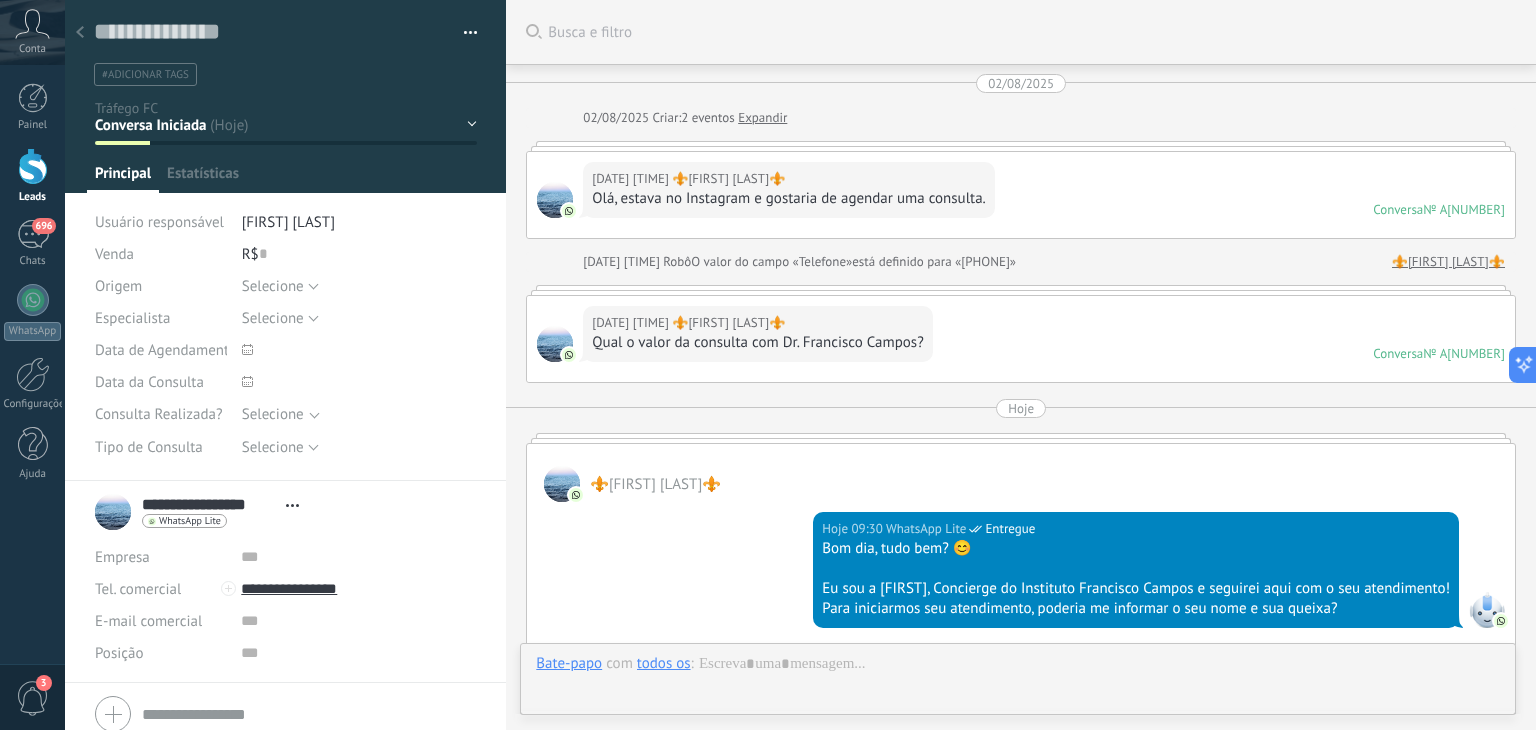 scroll, scrollTop: 1104, scrollLeft: 0, axis: vertical 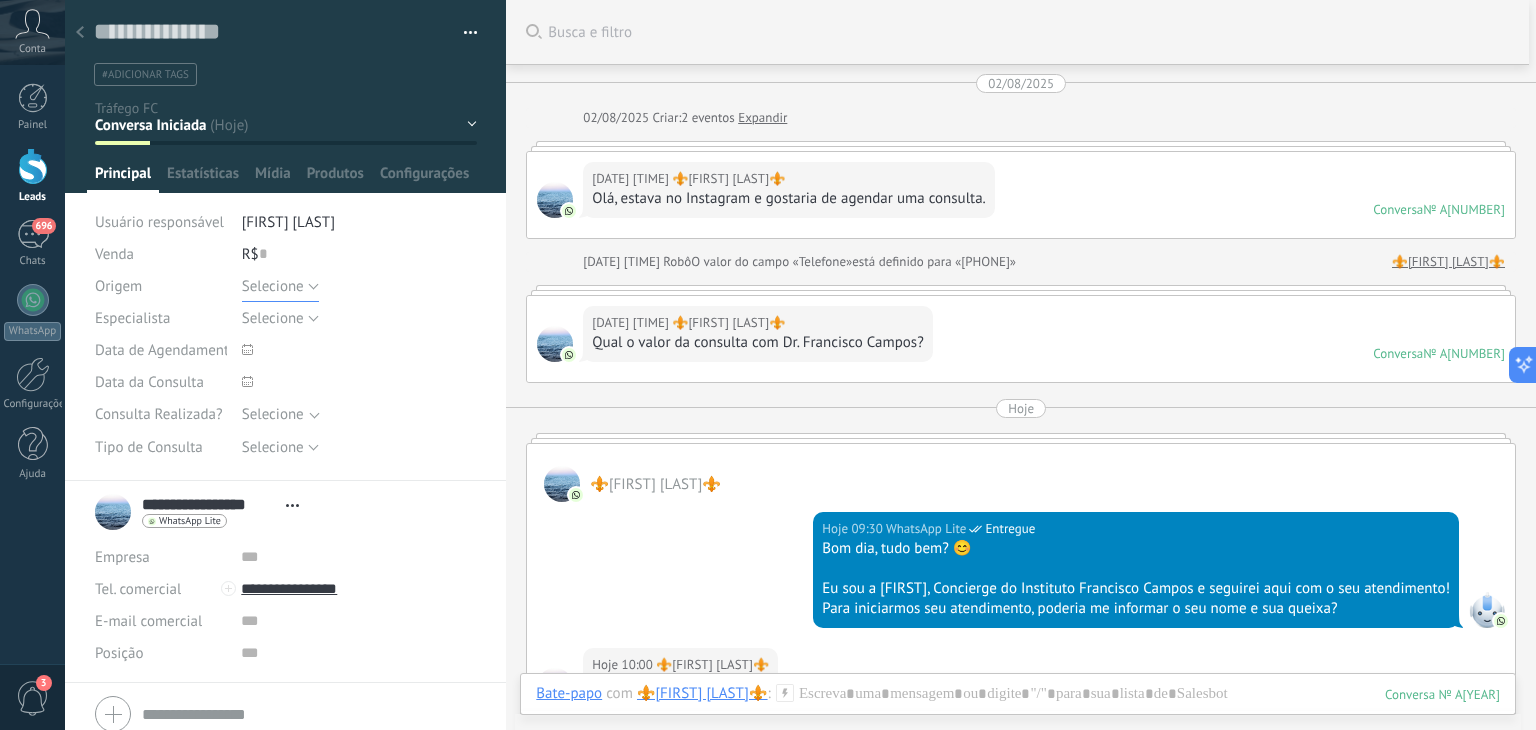 click on "Selecione" at bounding box center (273, 286) 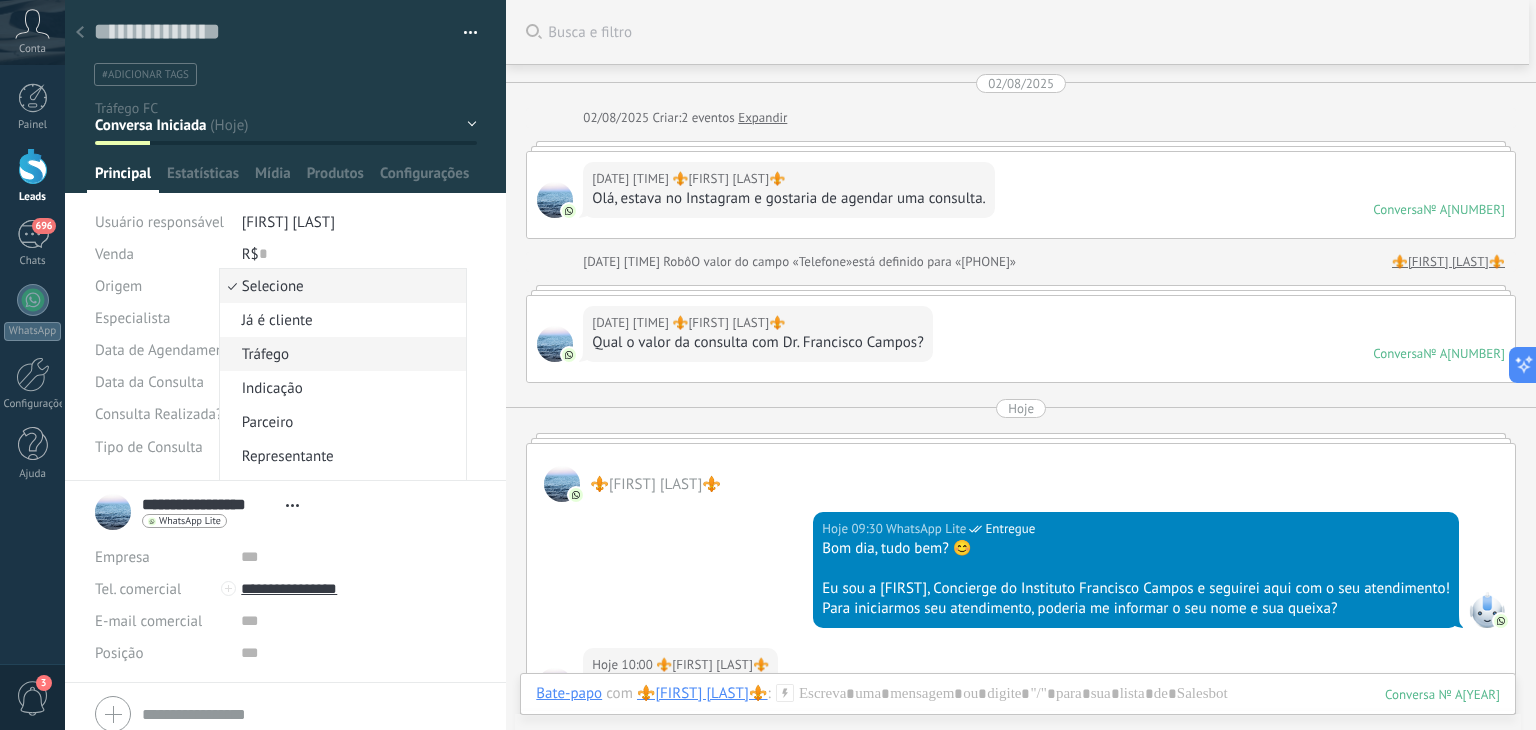 click on "Tráfego" at bounding box center [340, 354] 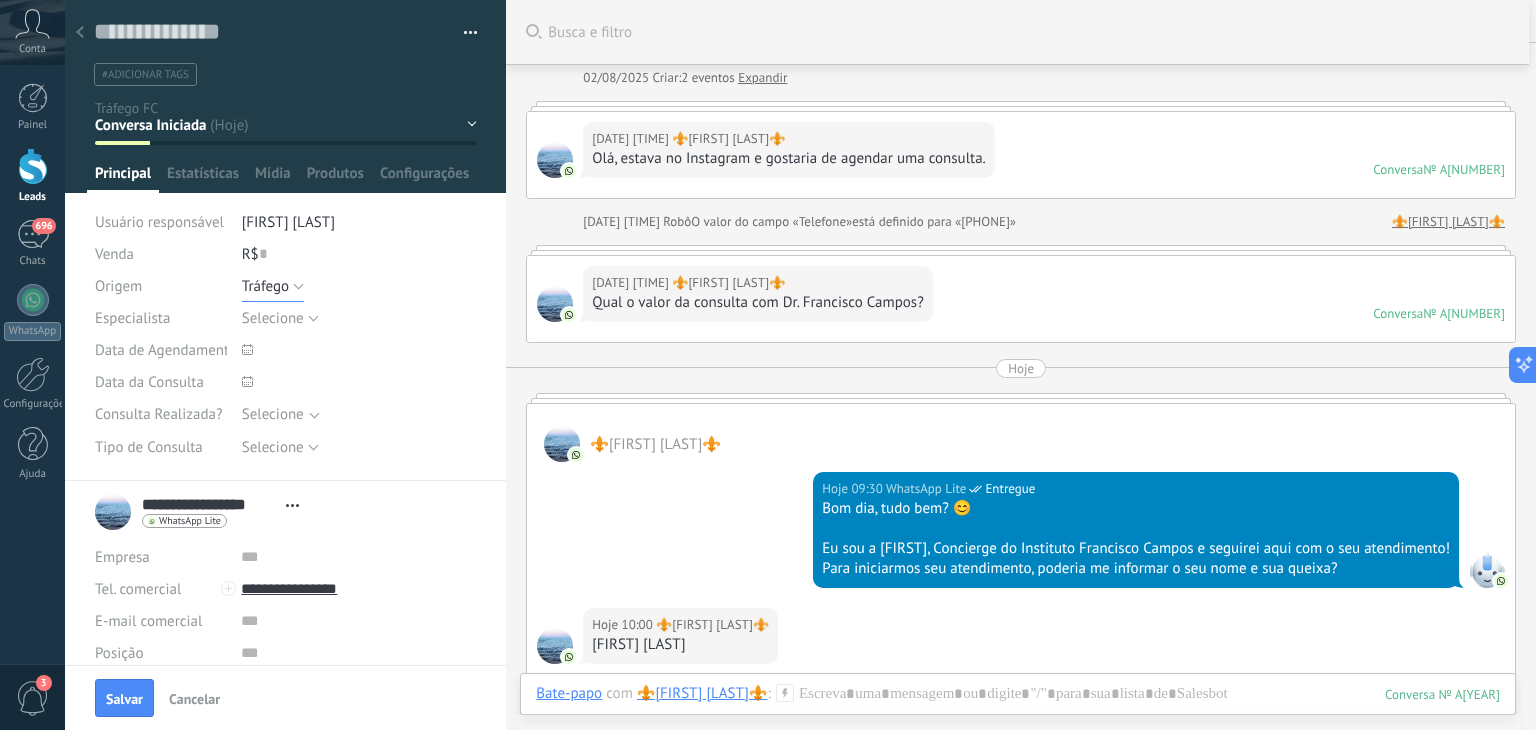 scroll, scrollTop: 40, scrollLeft: 0, axis: vertical 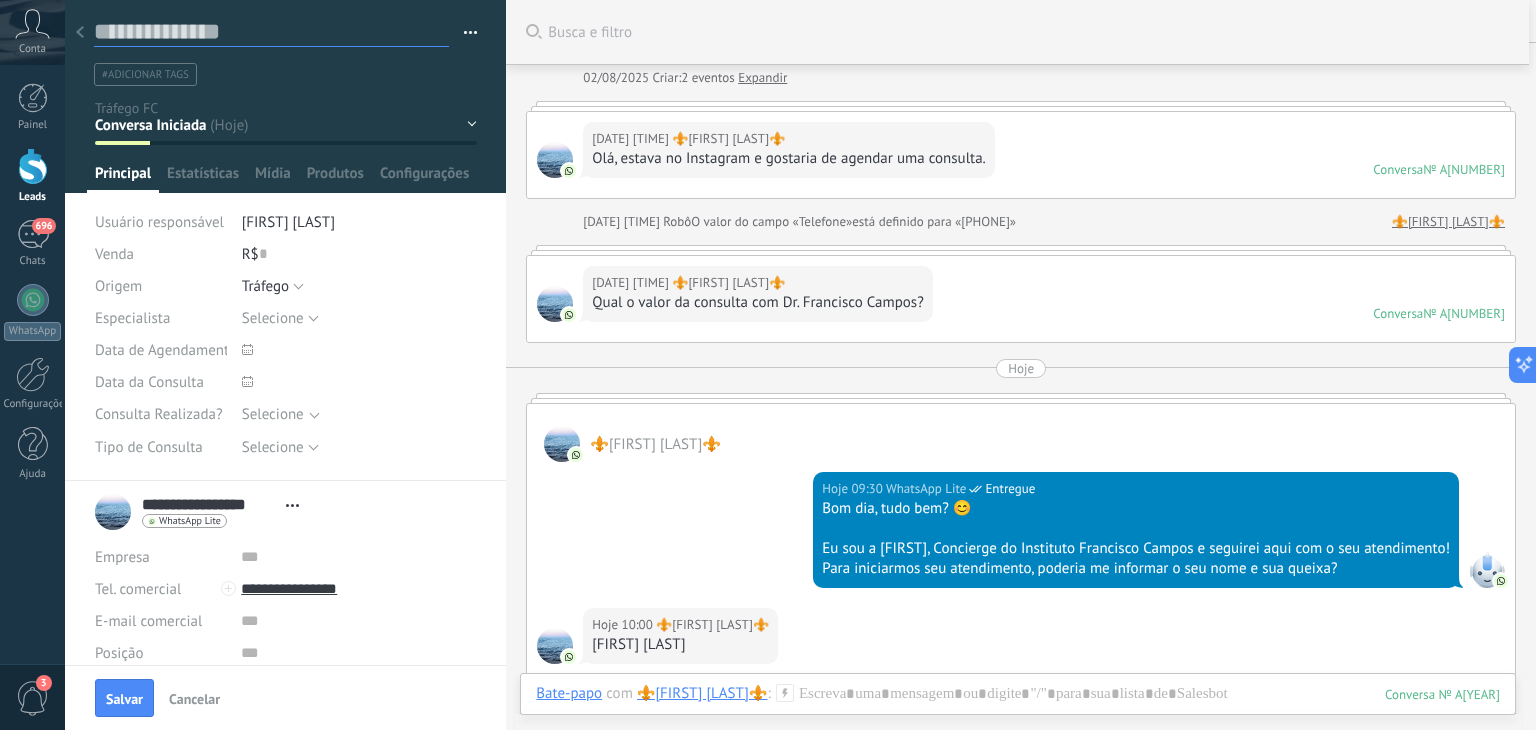 click at bounding box center [271, 32] 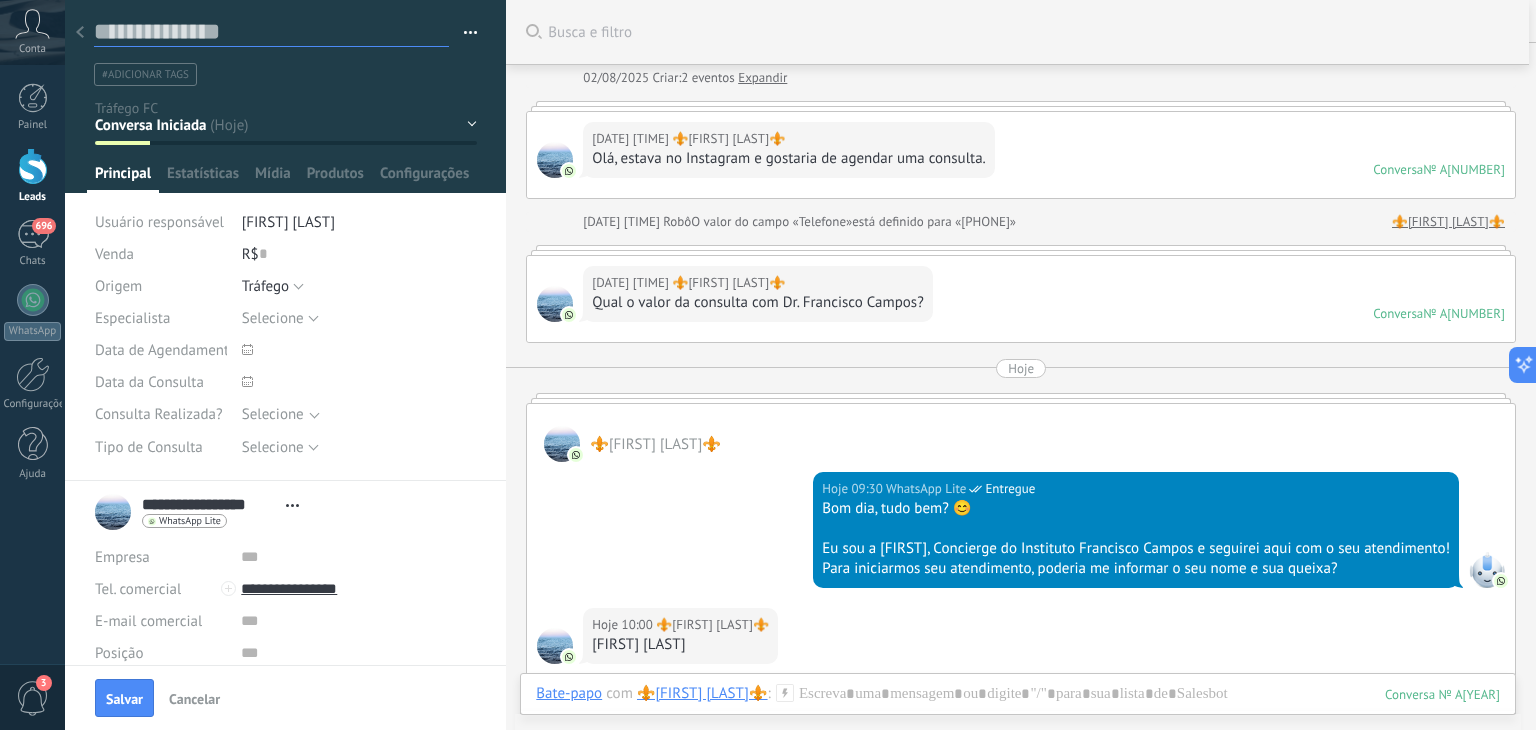 type on "*" 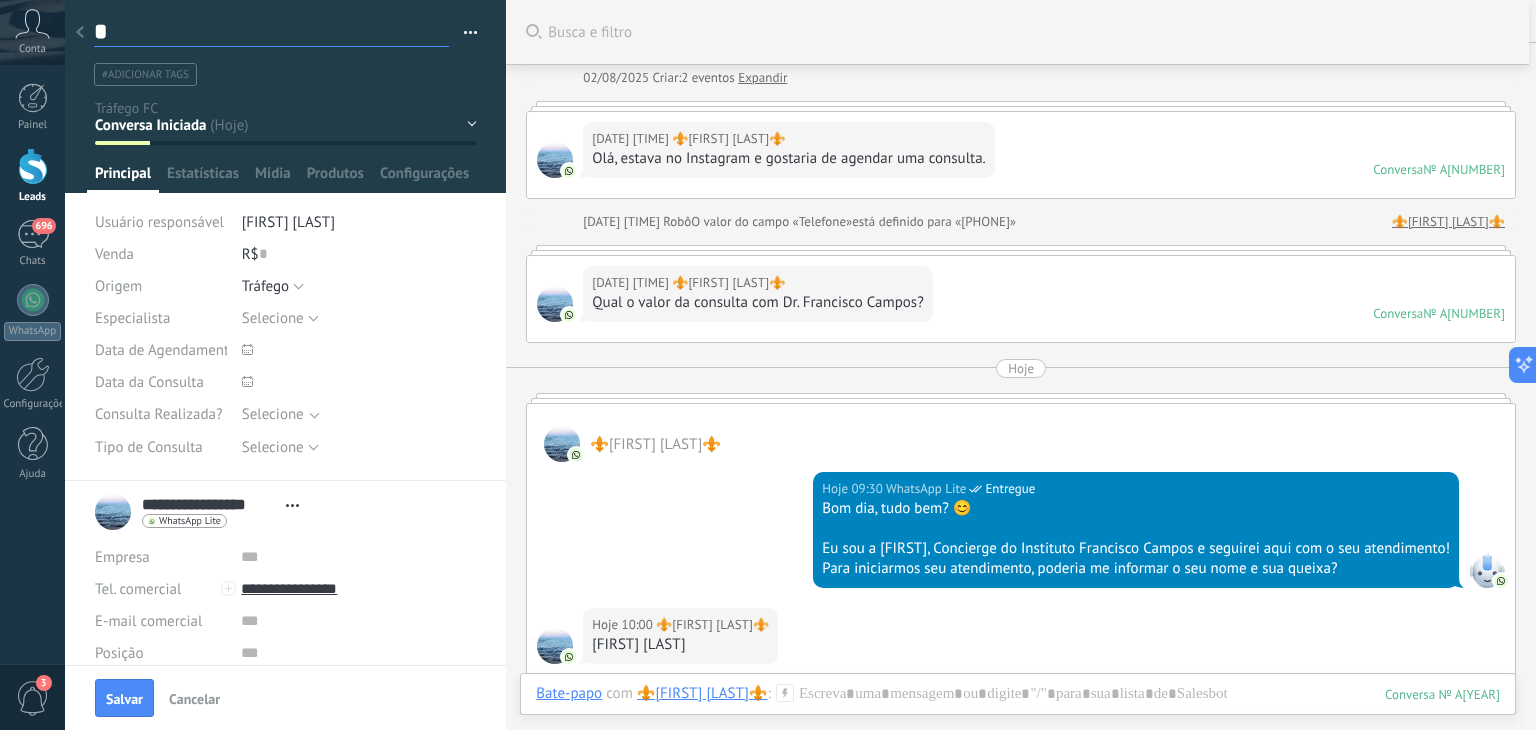 type on "**" 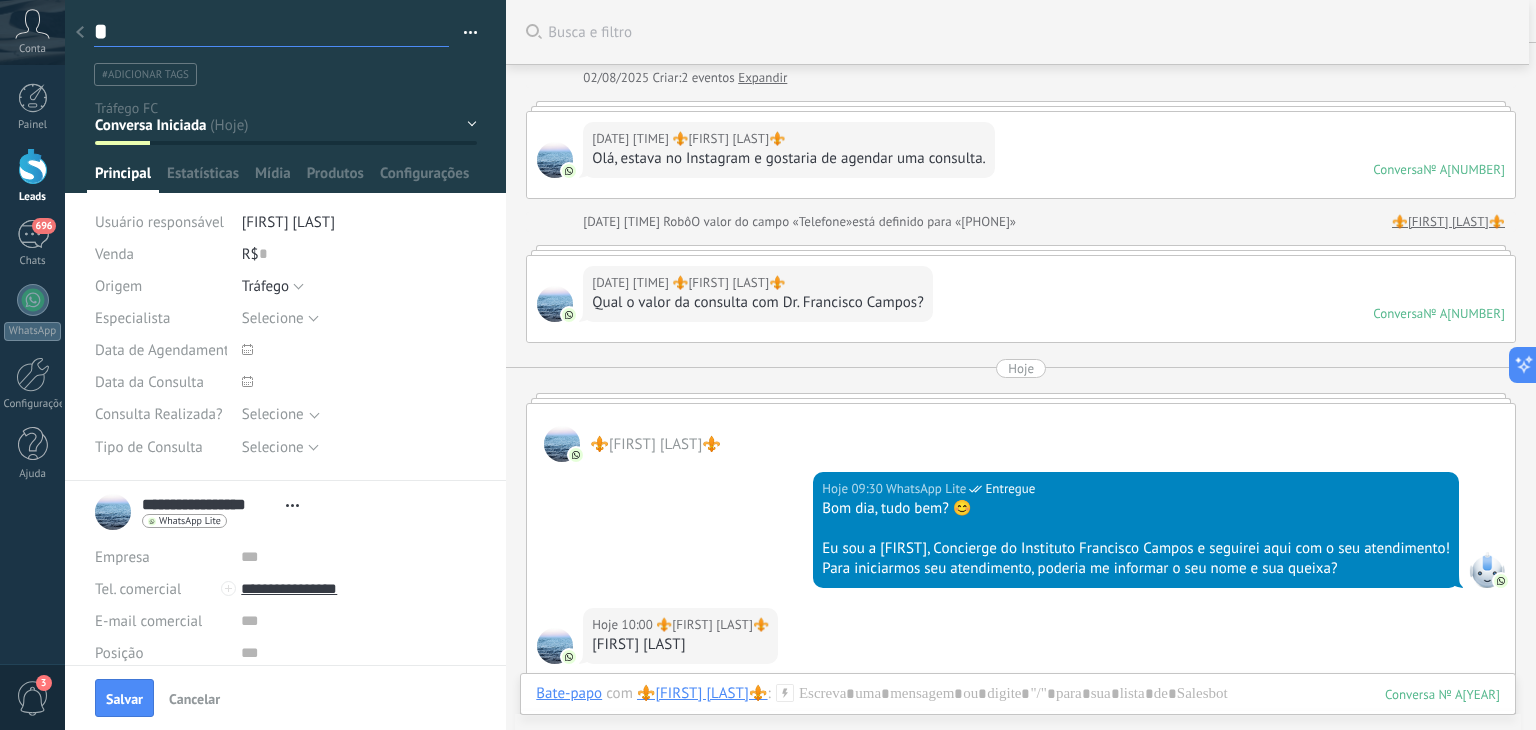 type on "**" 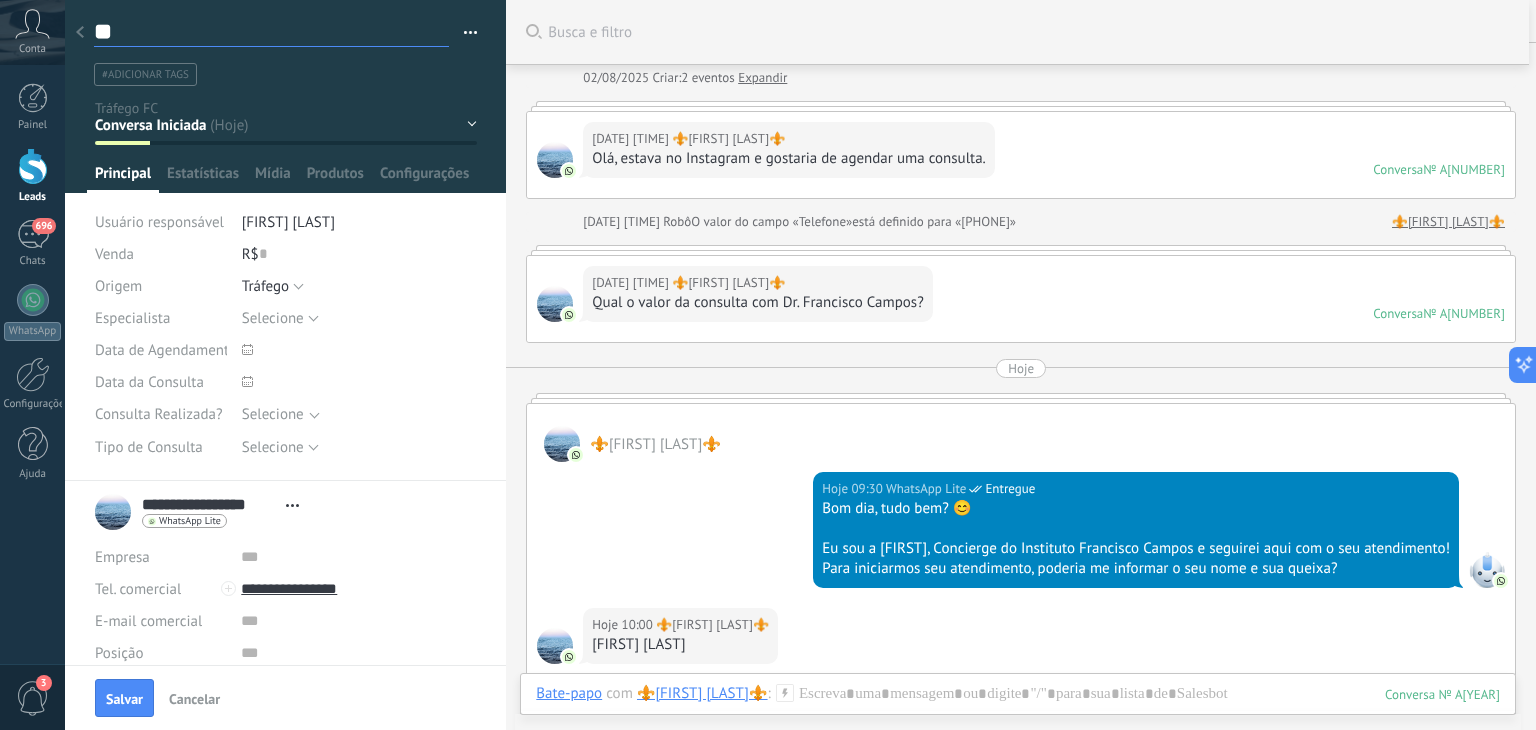 type on "***" 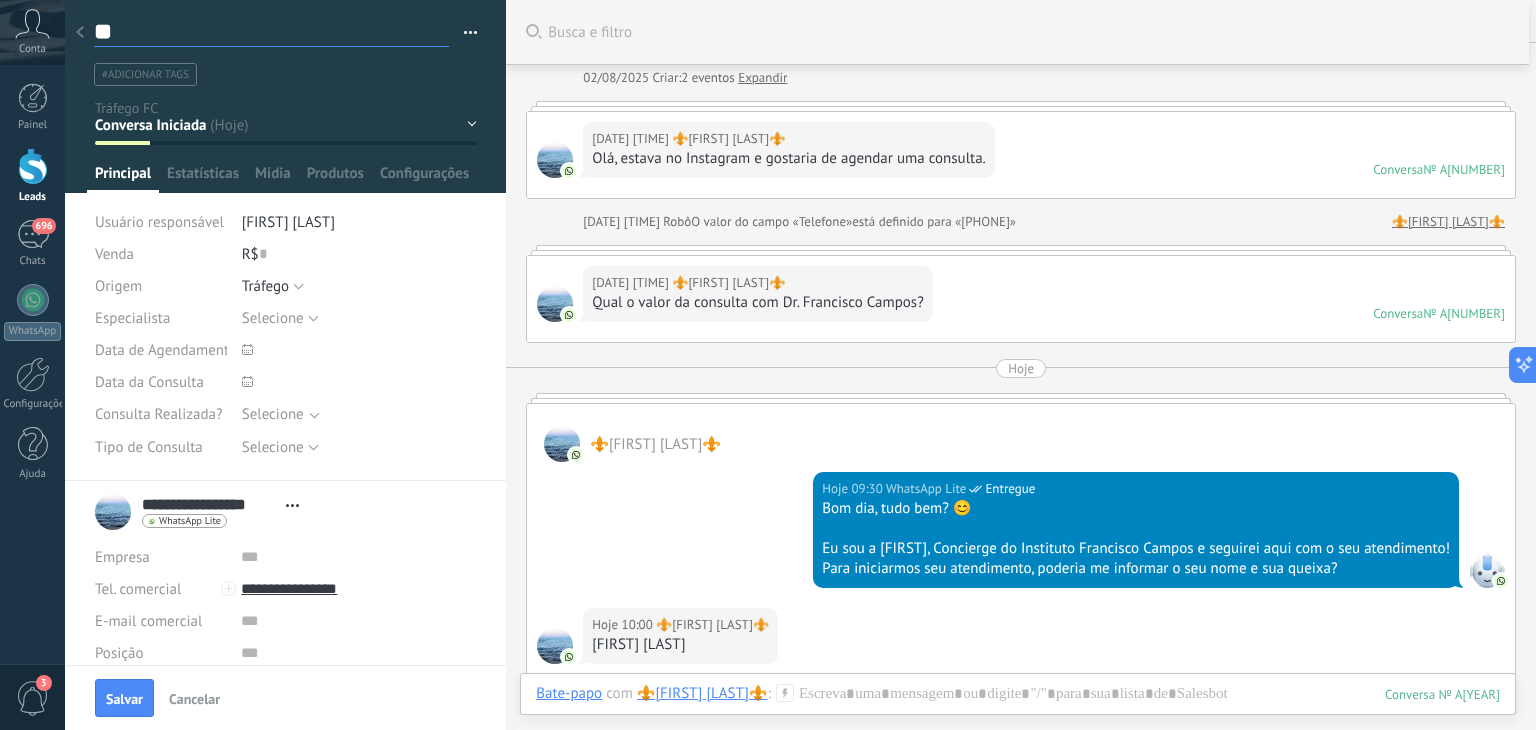 type on "***" 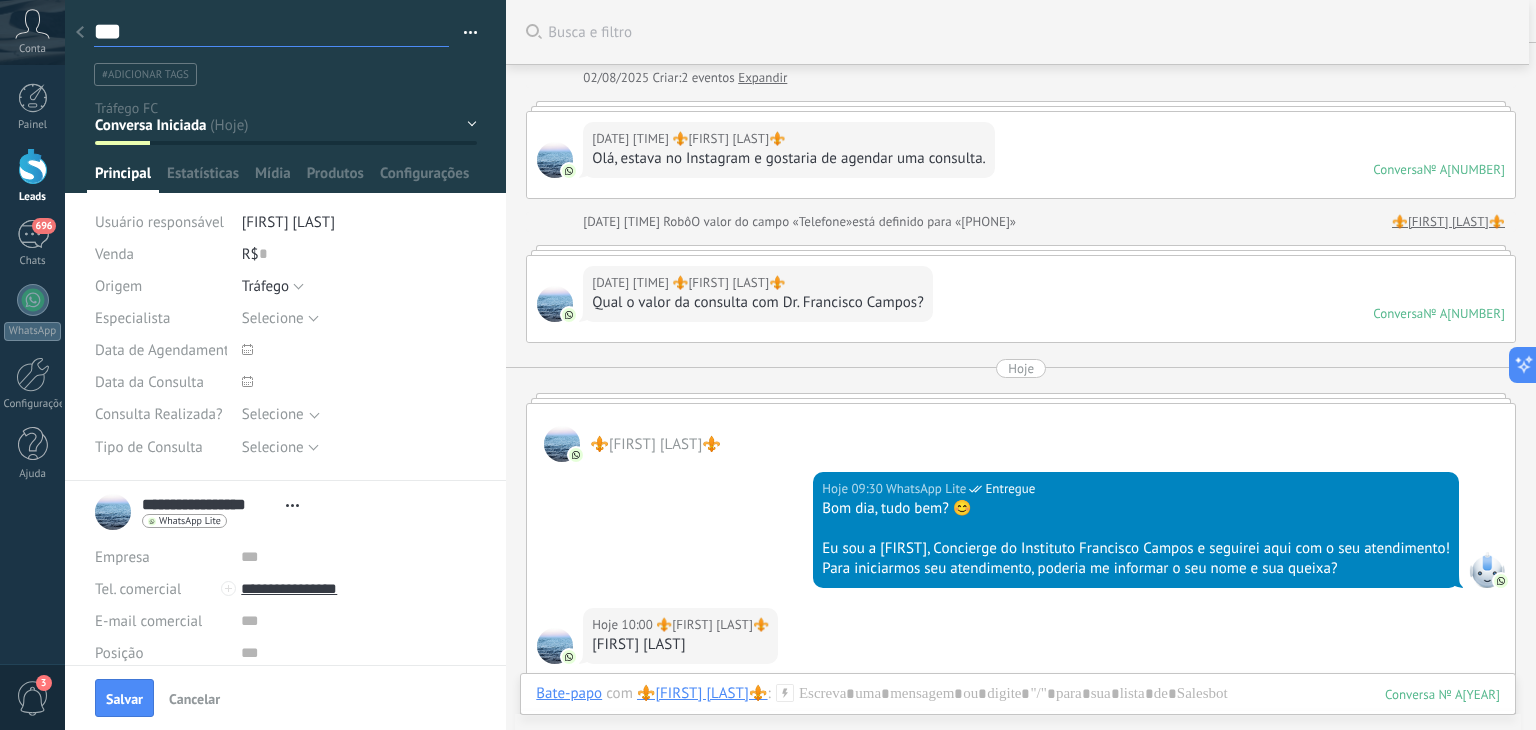type on "****" 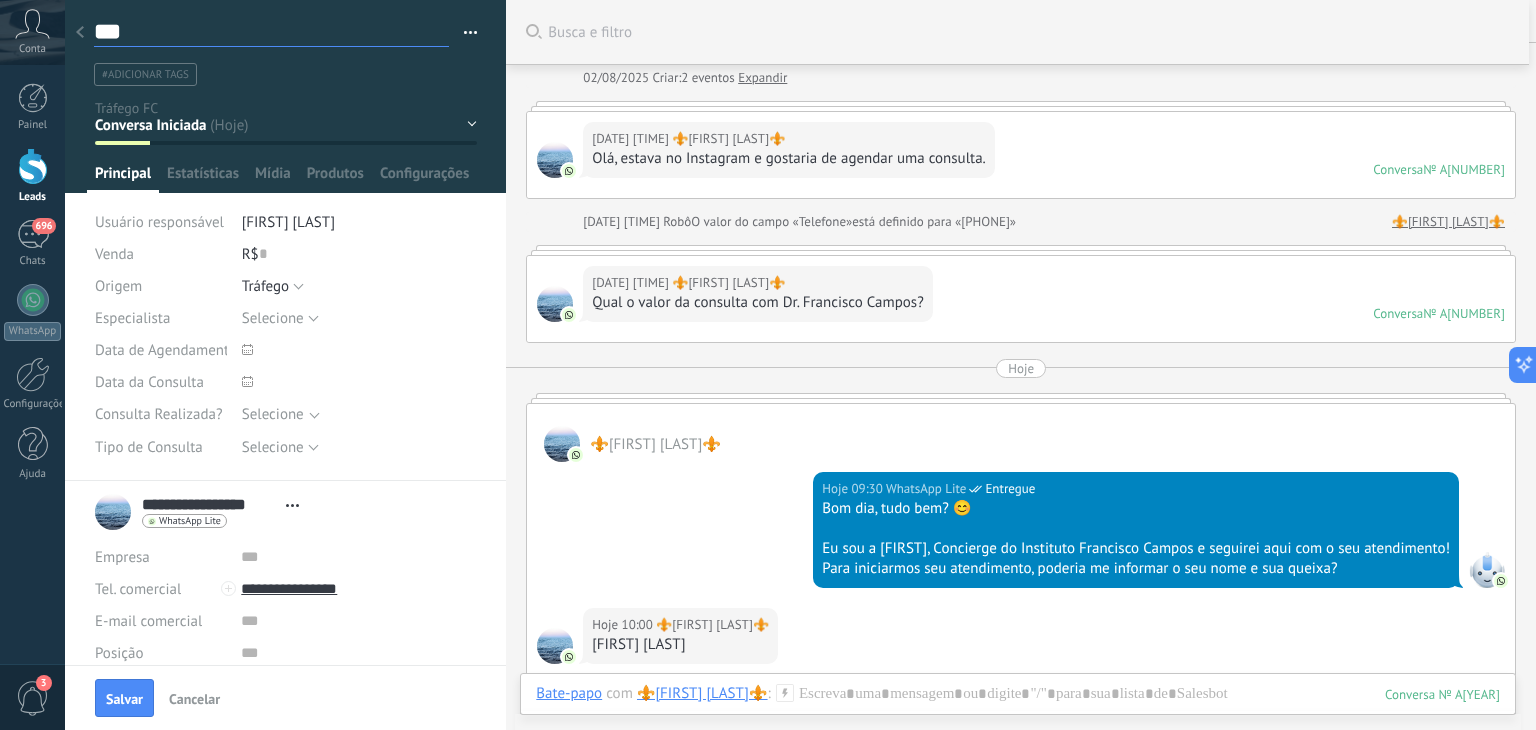 type on "****" 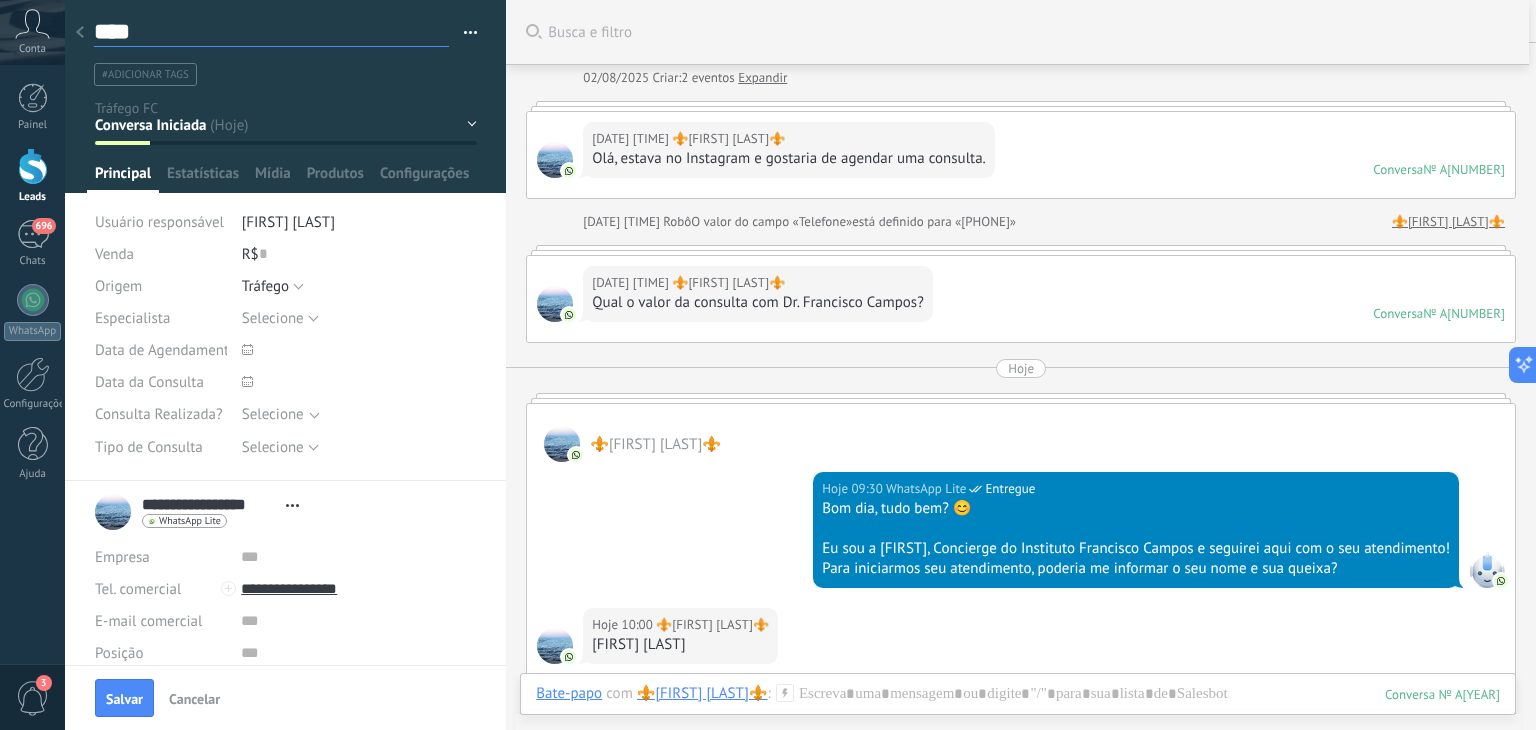 type on "*****" 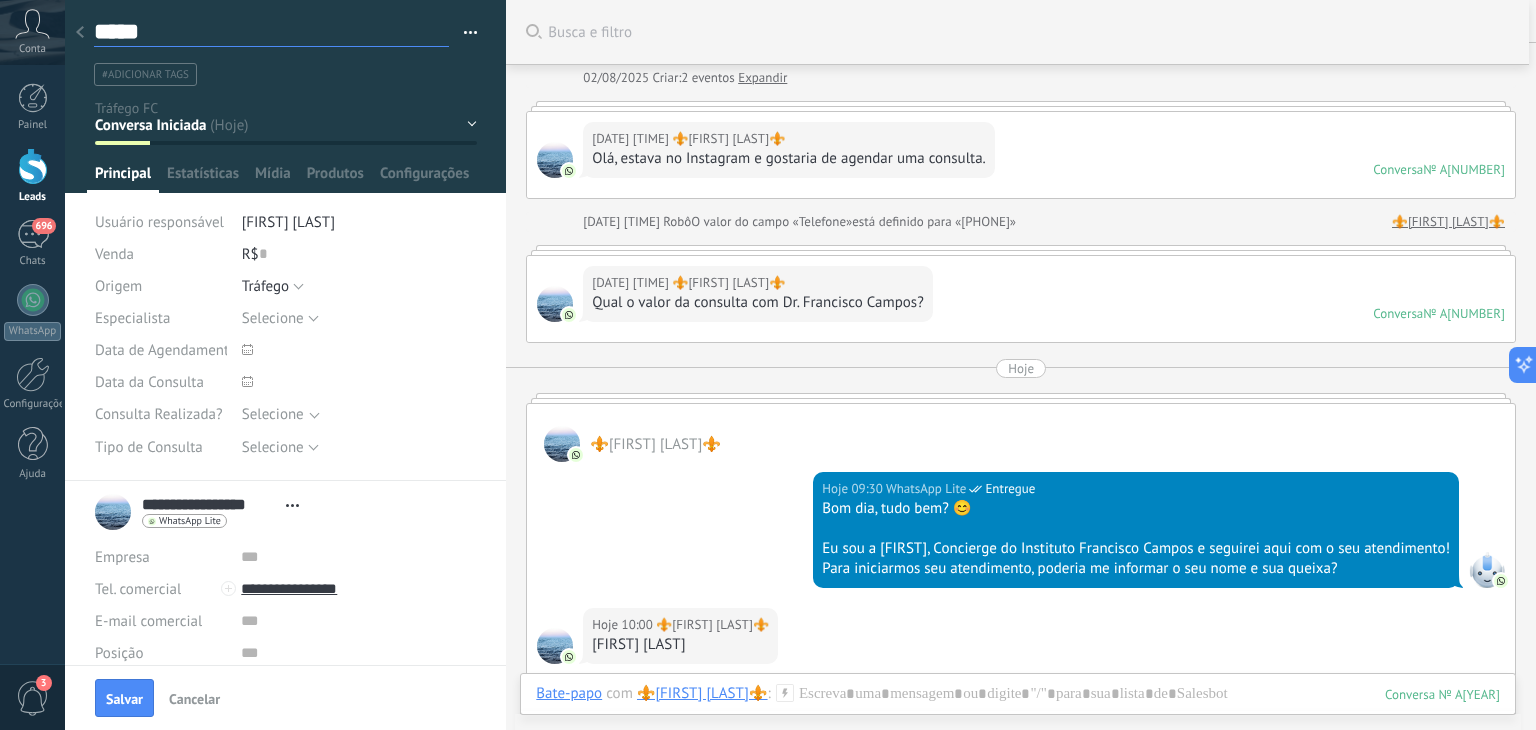 type on "******" 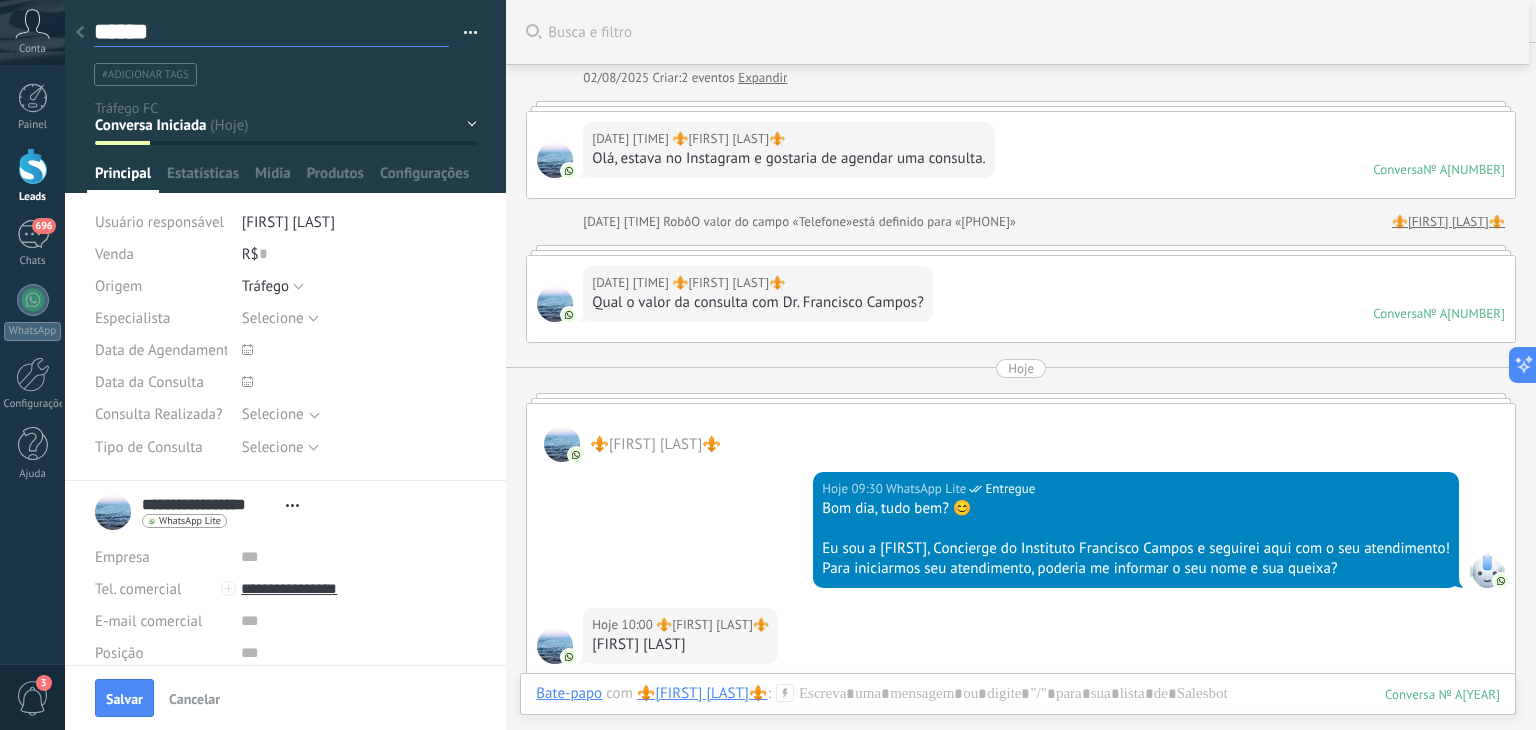 type on "*******" 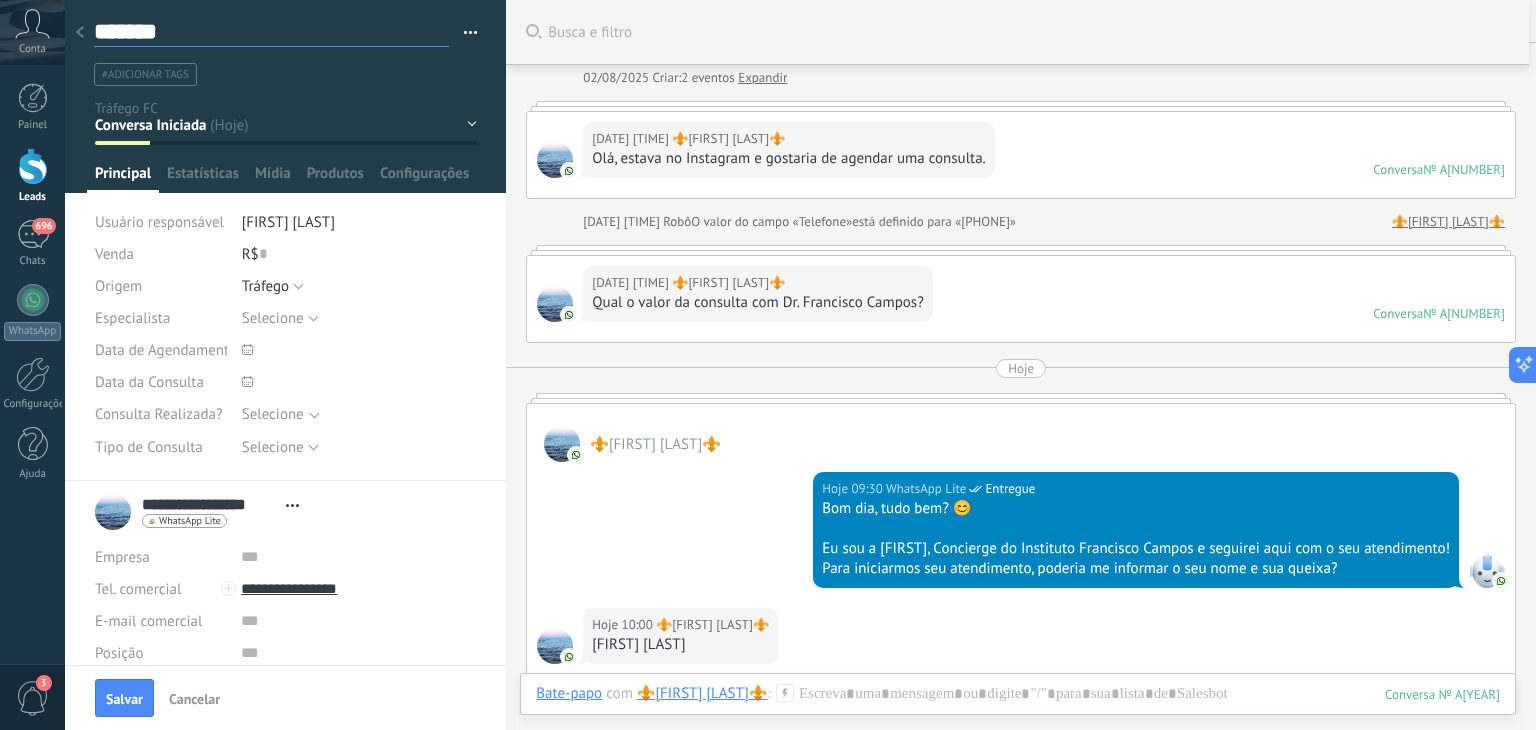 type on "********" 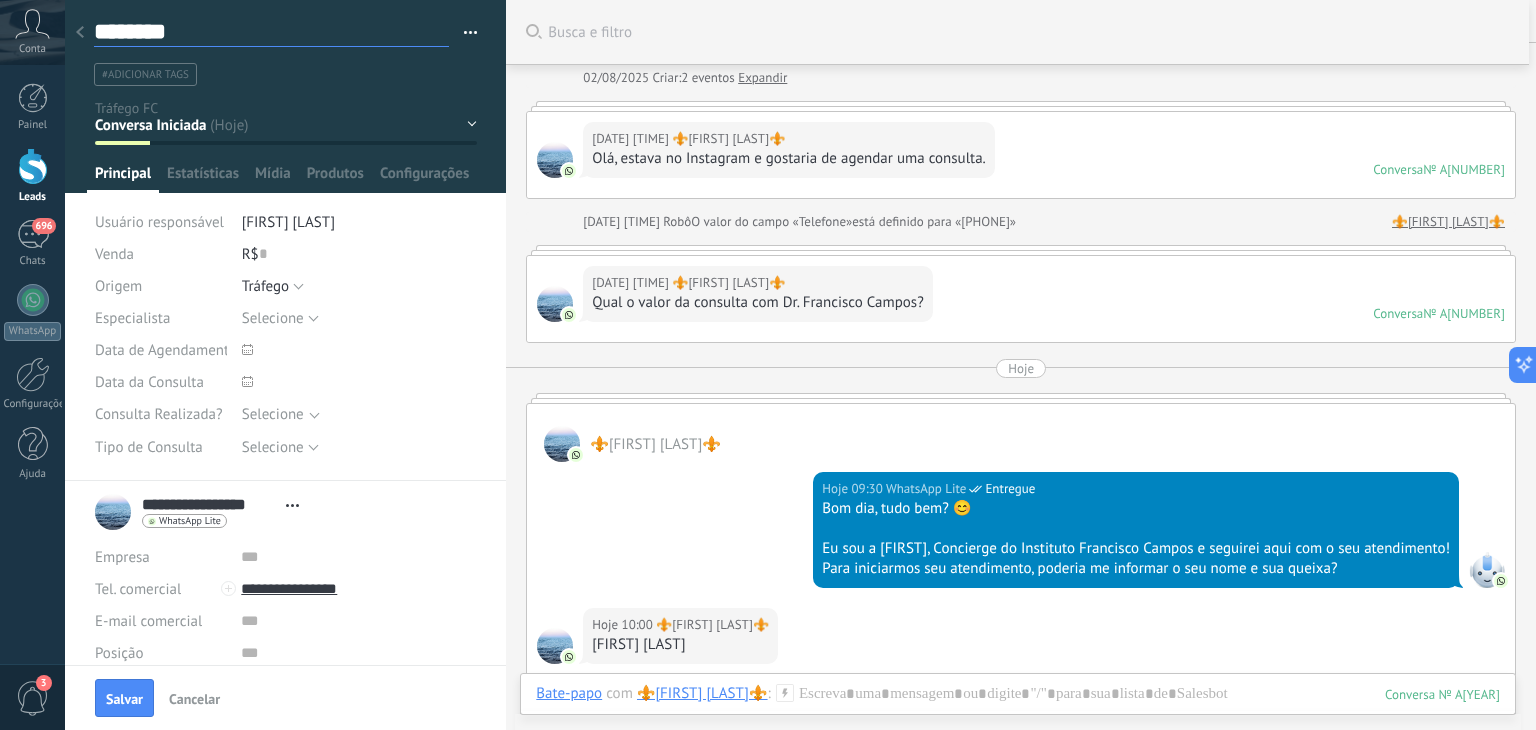type on "********" 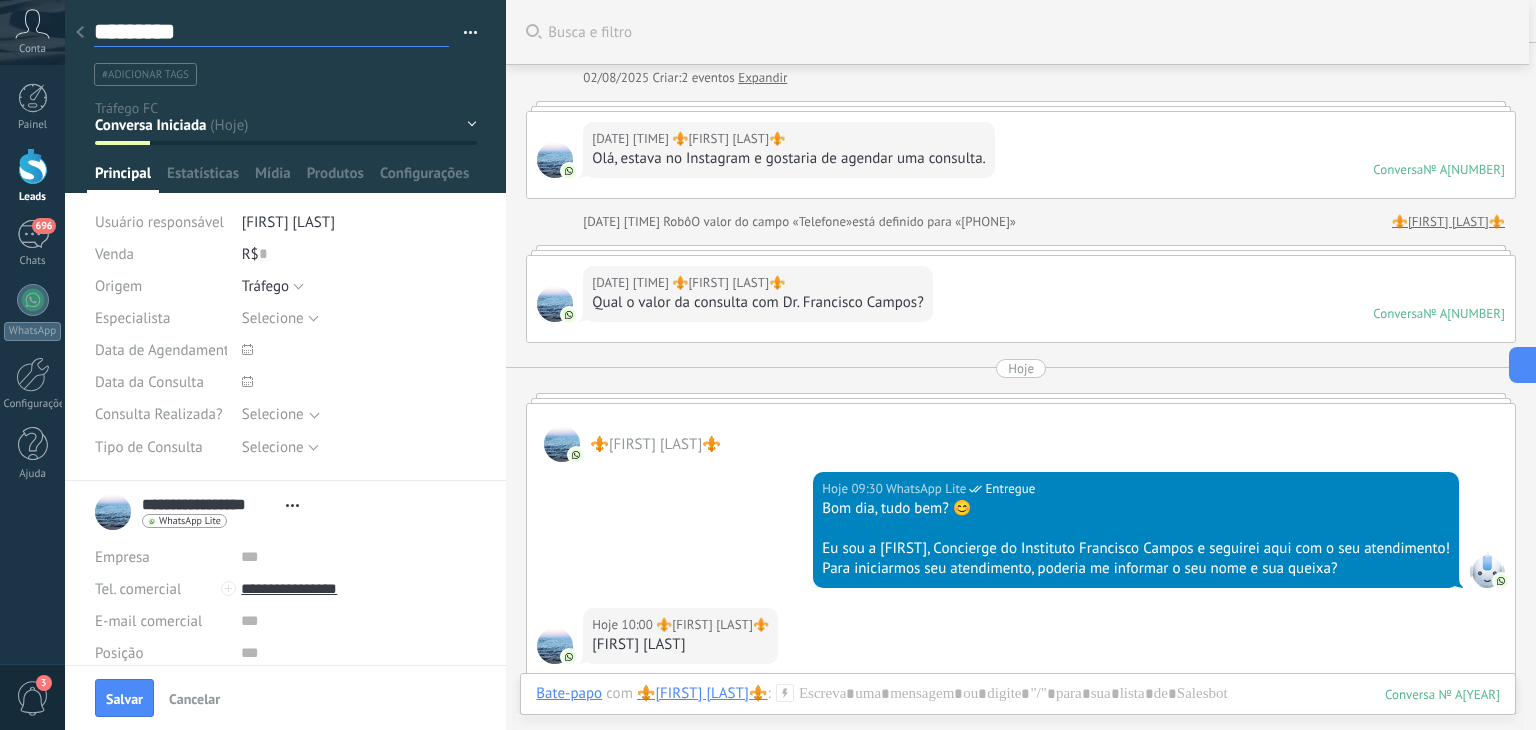 type on "**********" 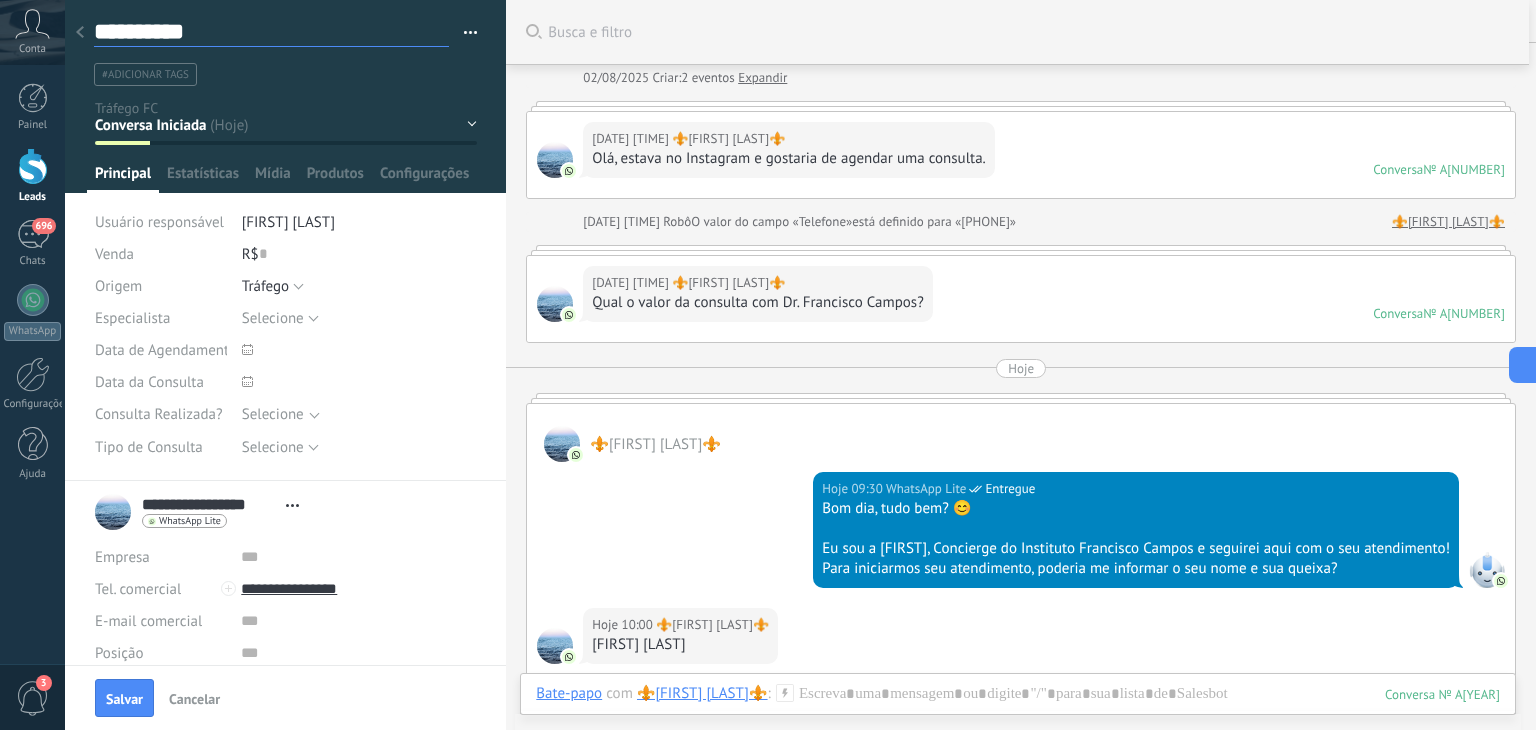 type on "**********" 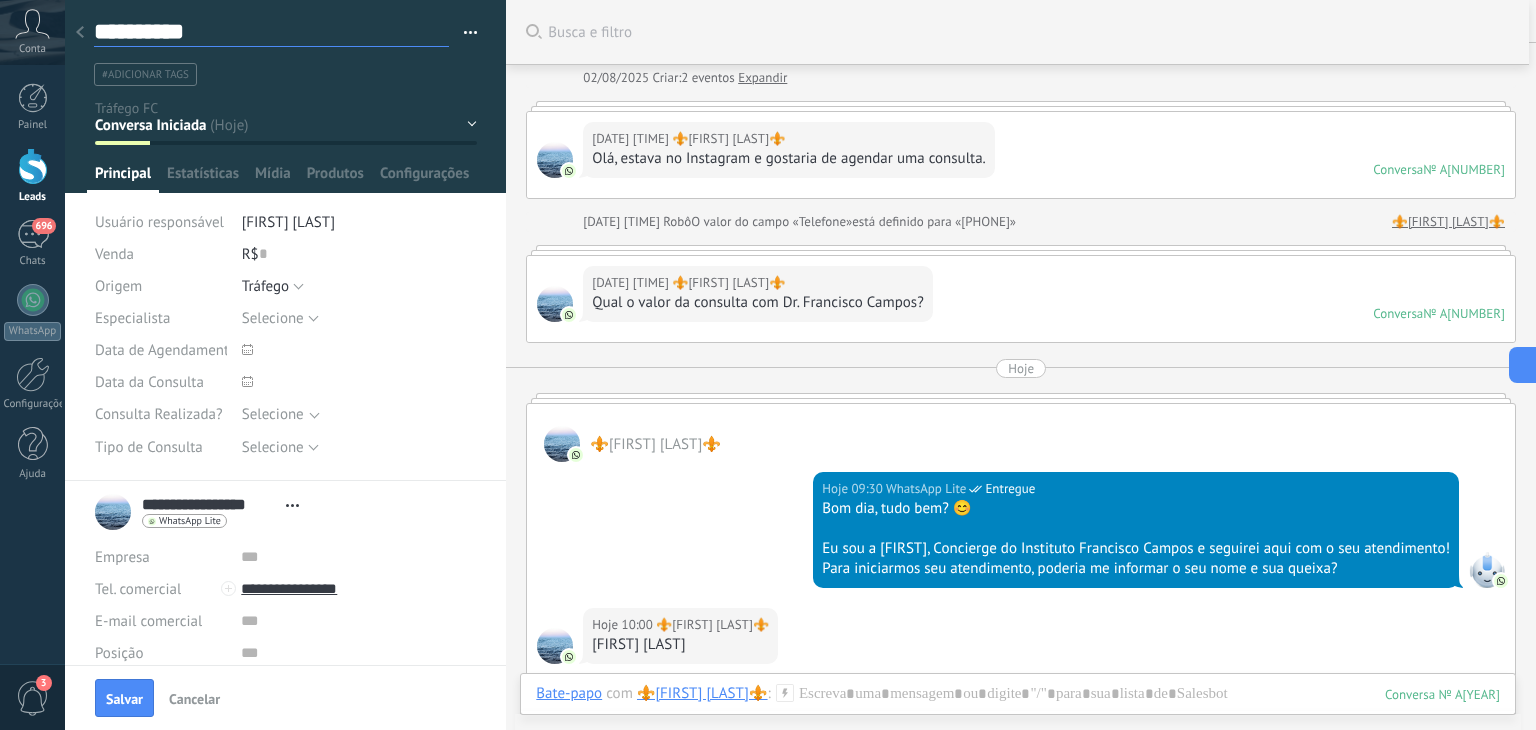 type on "**********" 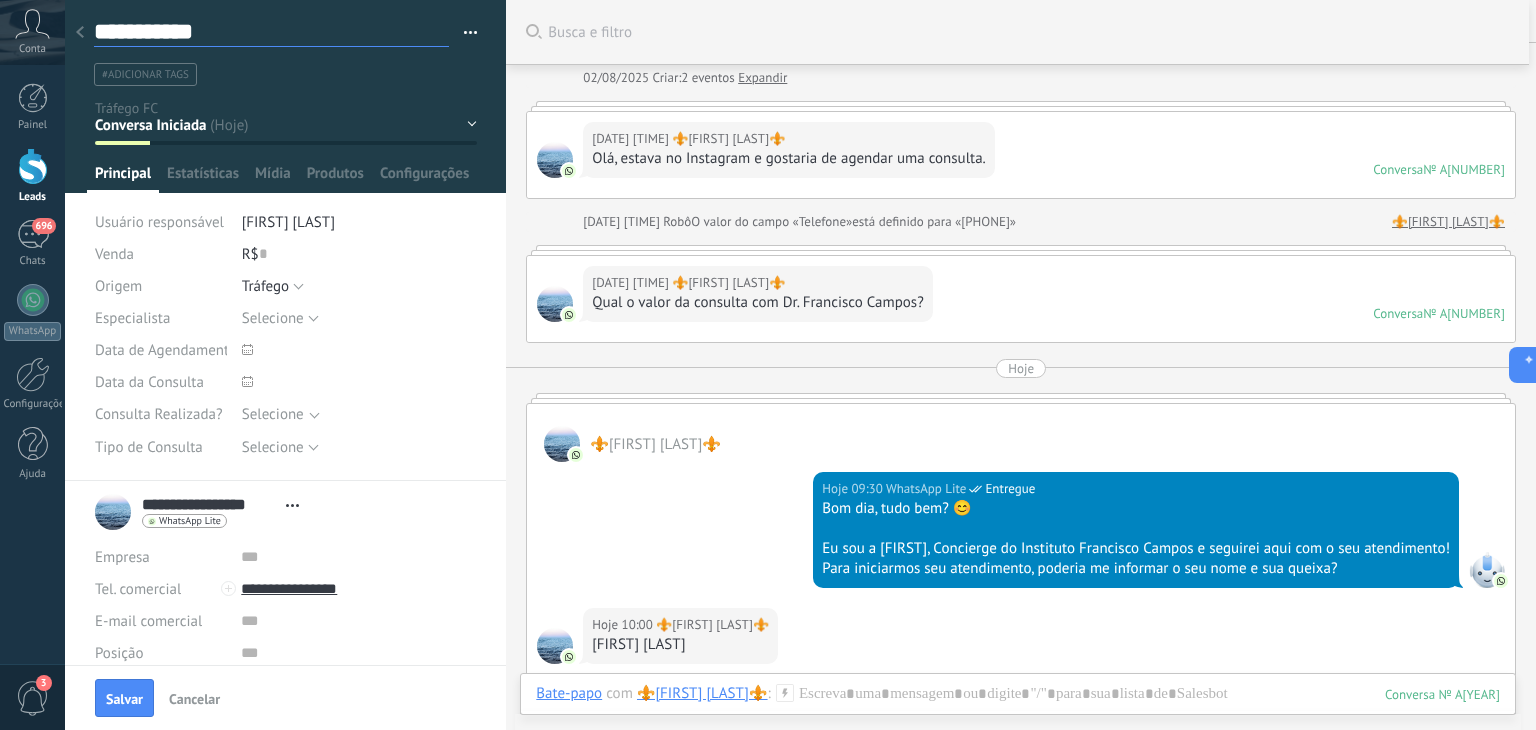 type on "**********" 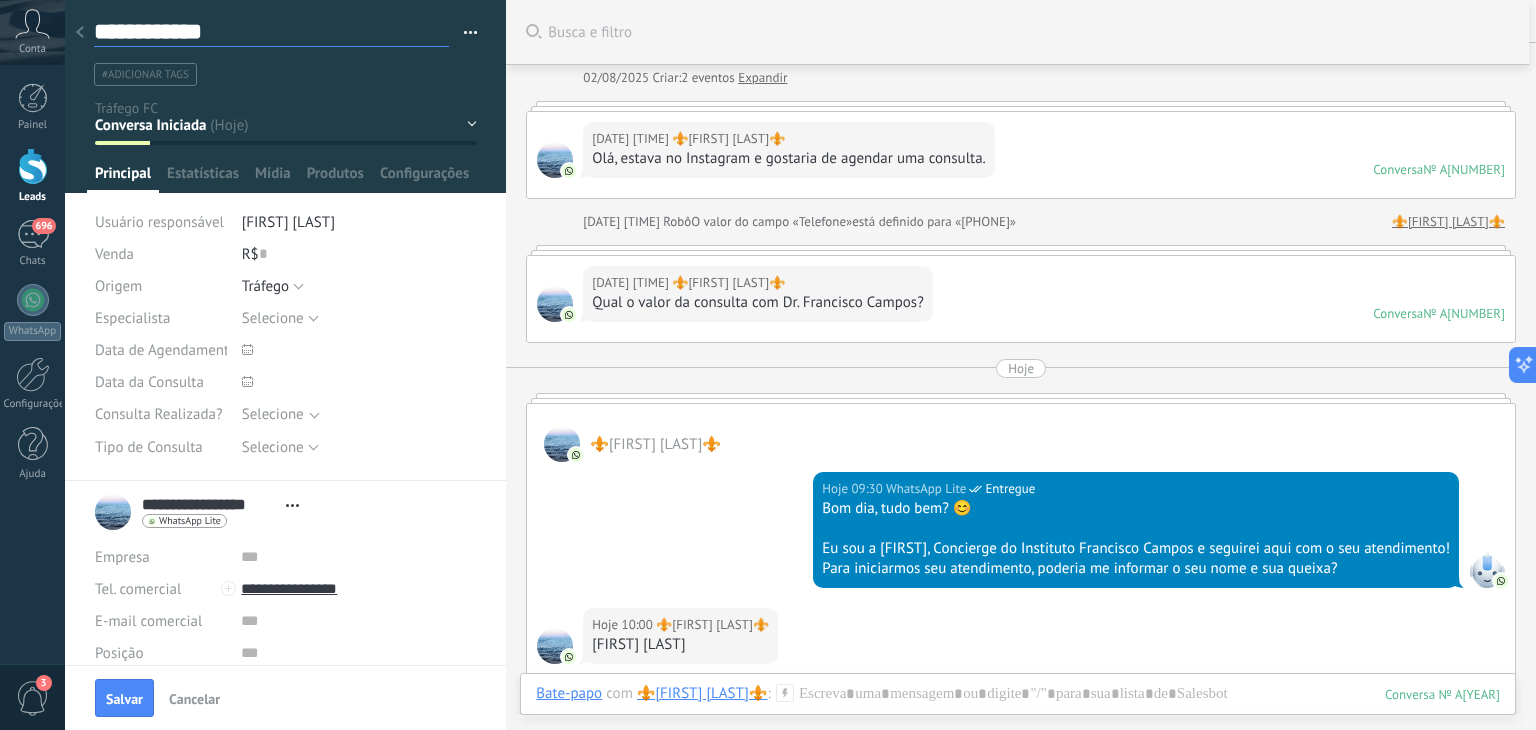 type on "**********" 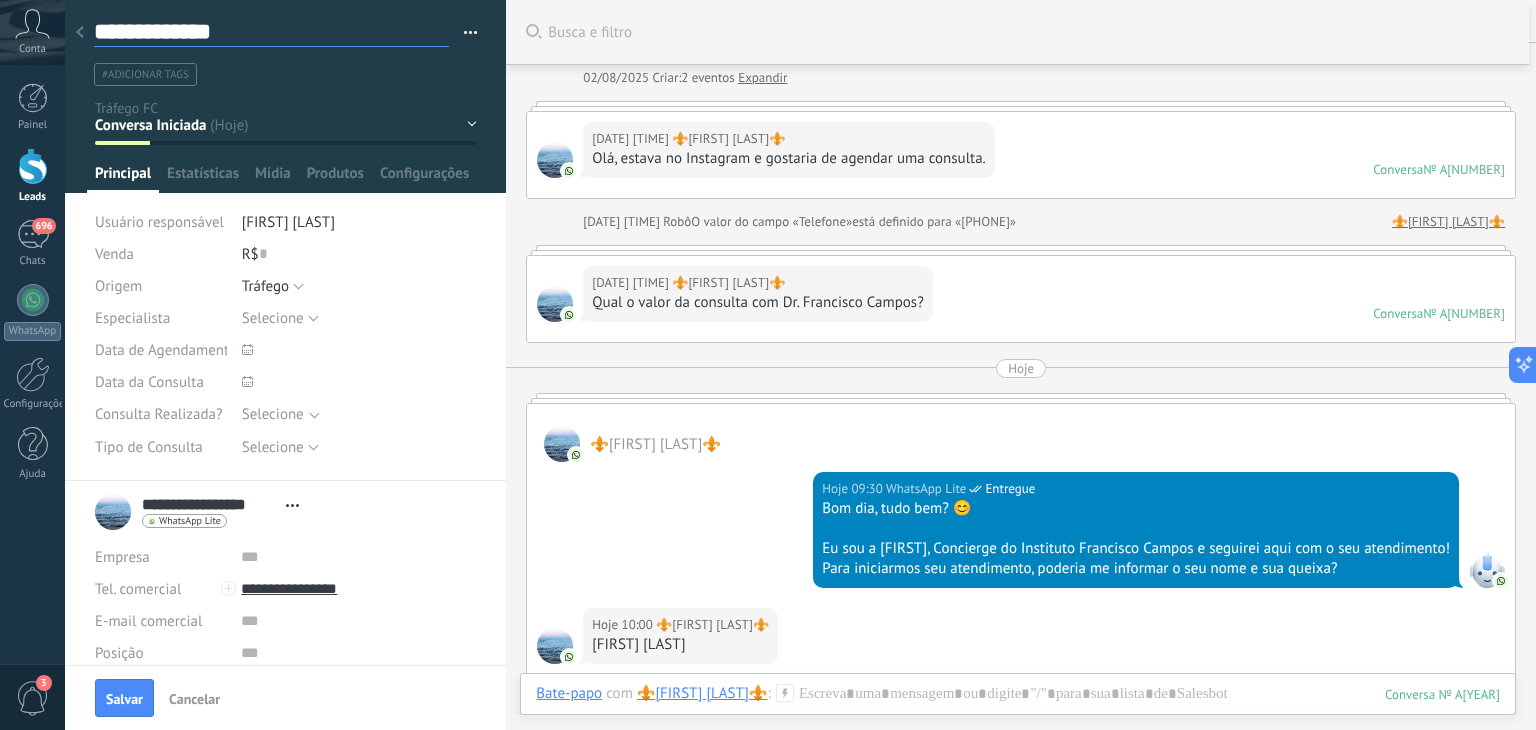 scroll, scrollTop: 29, scrollLeft: 0, axis: vertical 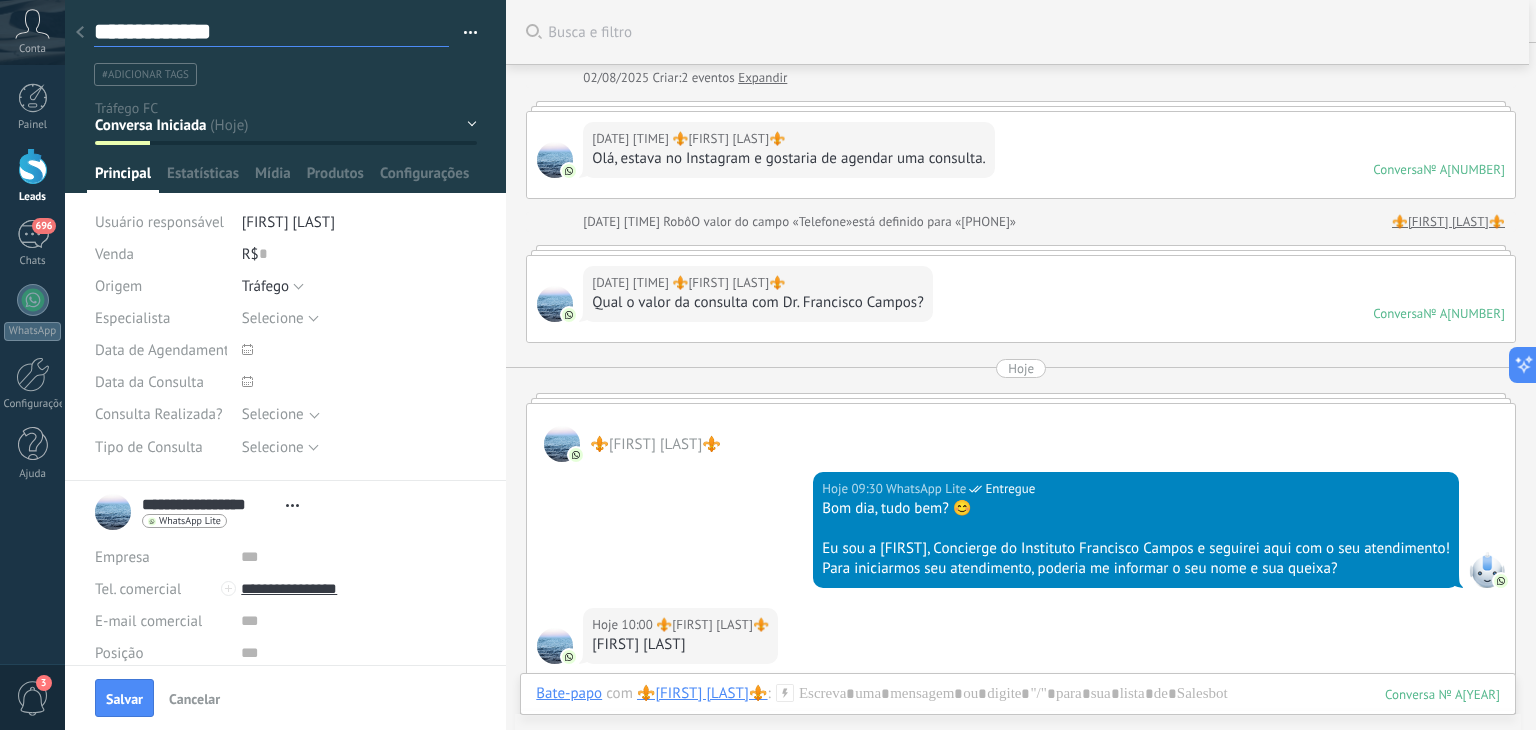 type on "**********" 